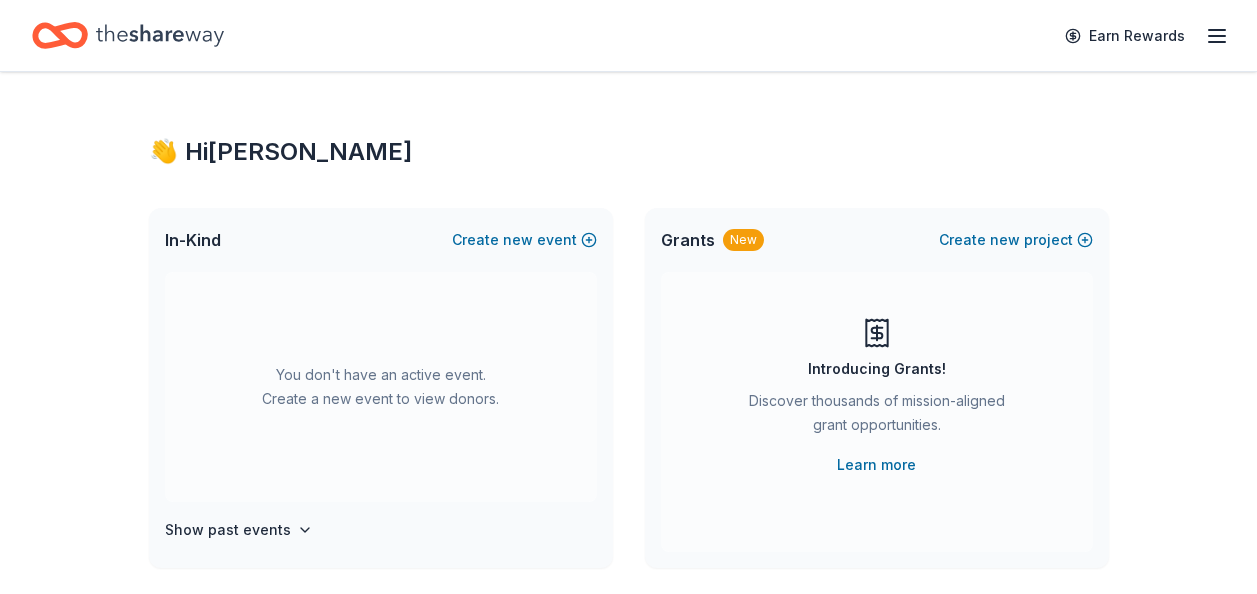 scroll, scrollTop: 0, scrollLeft: 0, axis: both 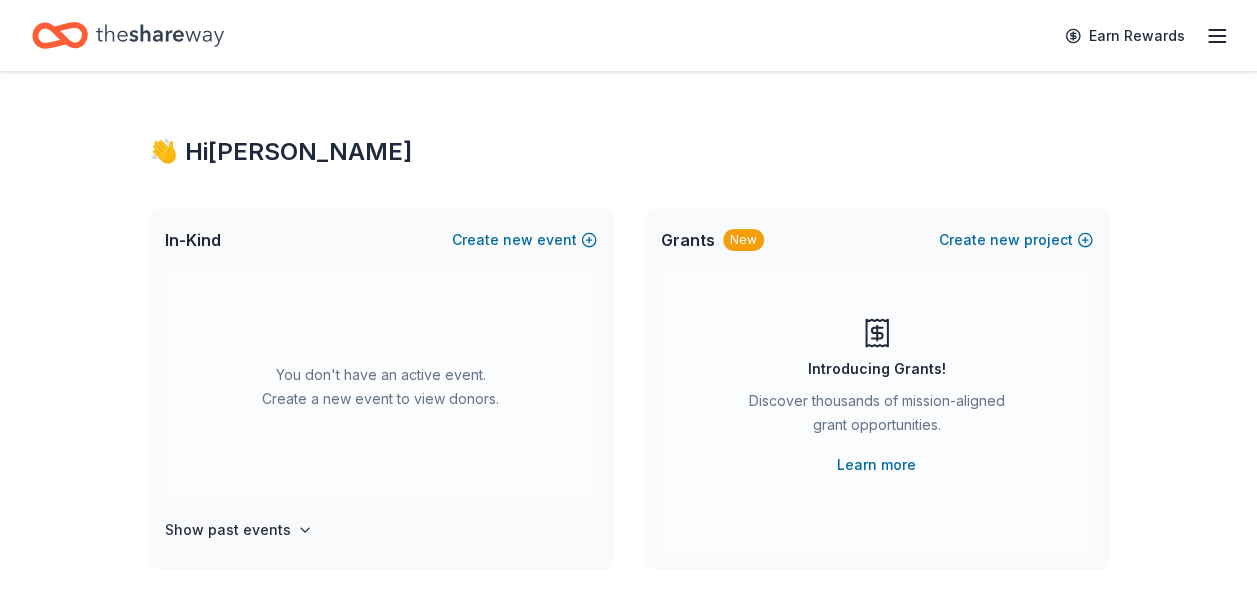 click 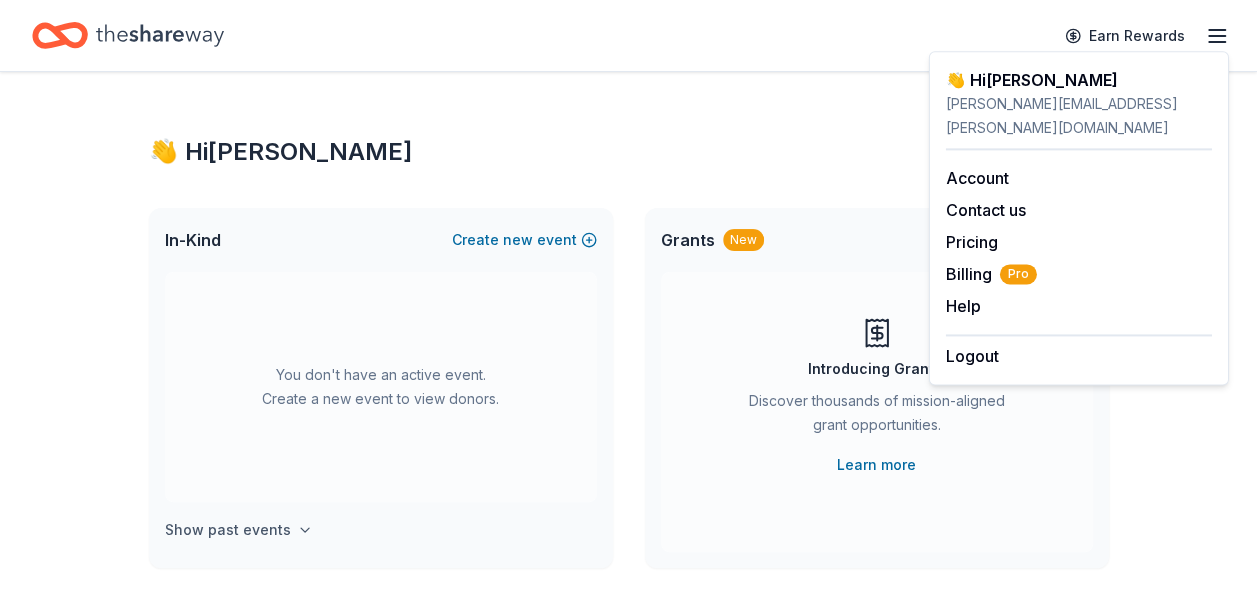click on "Show past events" at bounding box center [228, 530] 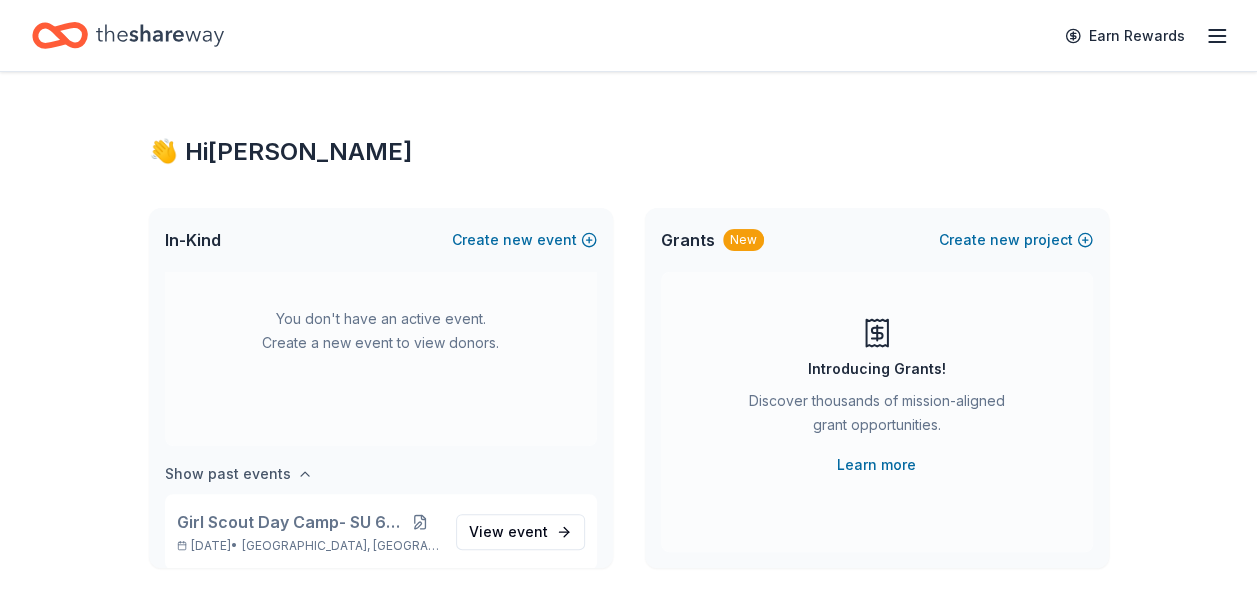 scroll, scrollTop: 74, scrollLeft: 0, axis: vertical 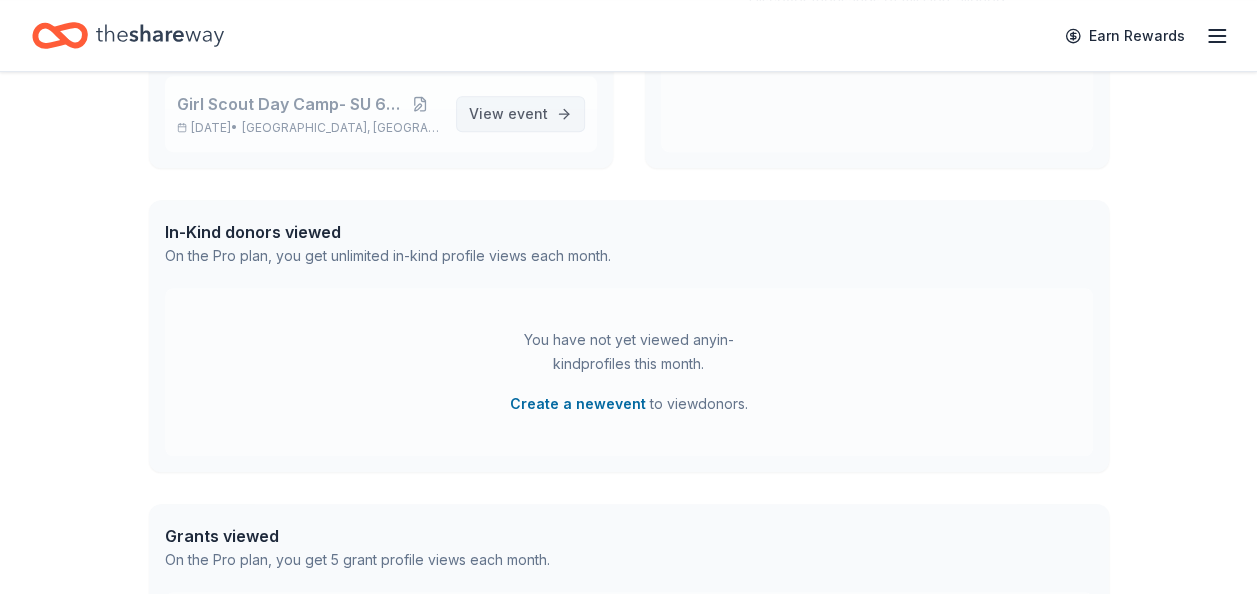 click on "View   event" at bounding box center (508, 114) 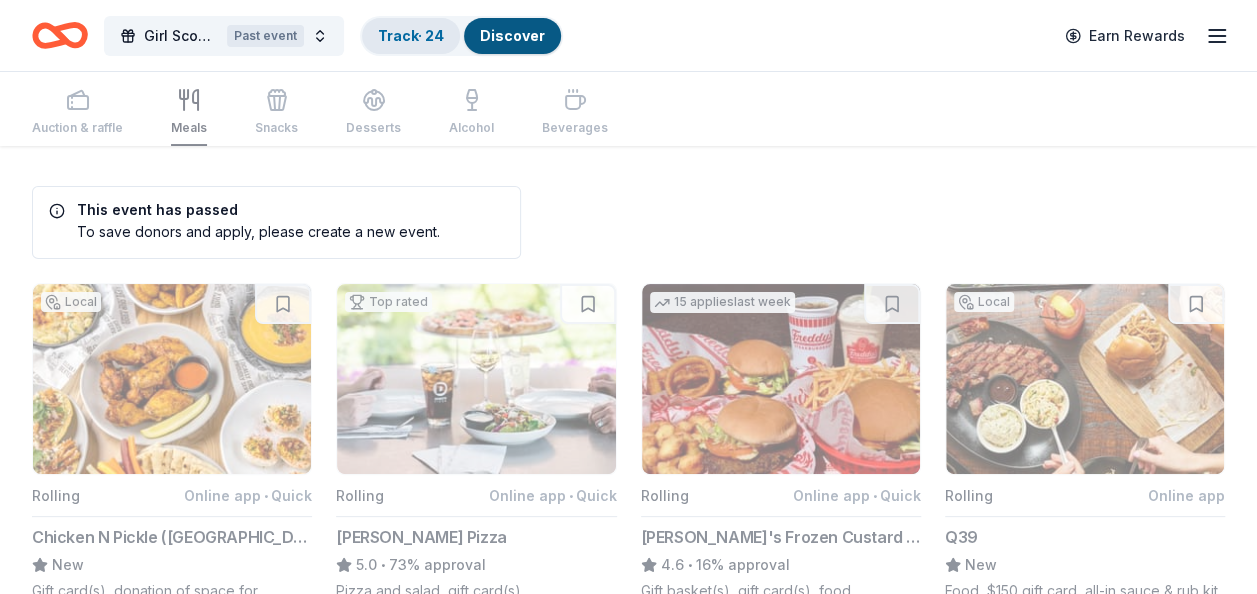 click on "Track  · 24" at bounding box center [411, 35] 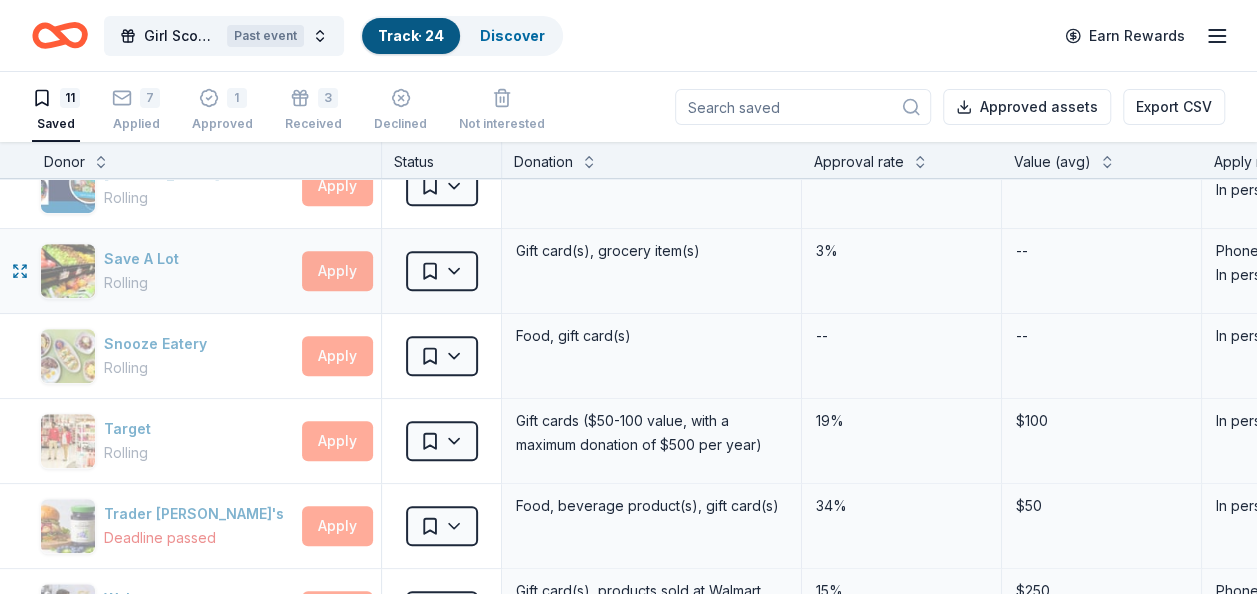 scroll, scrollTop: 500, scrollLeft: 0, axis: vertical 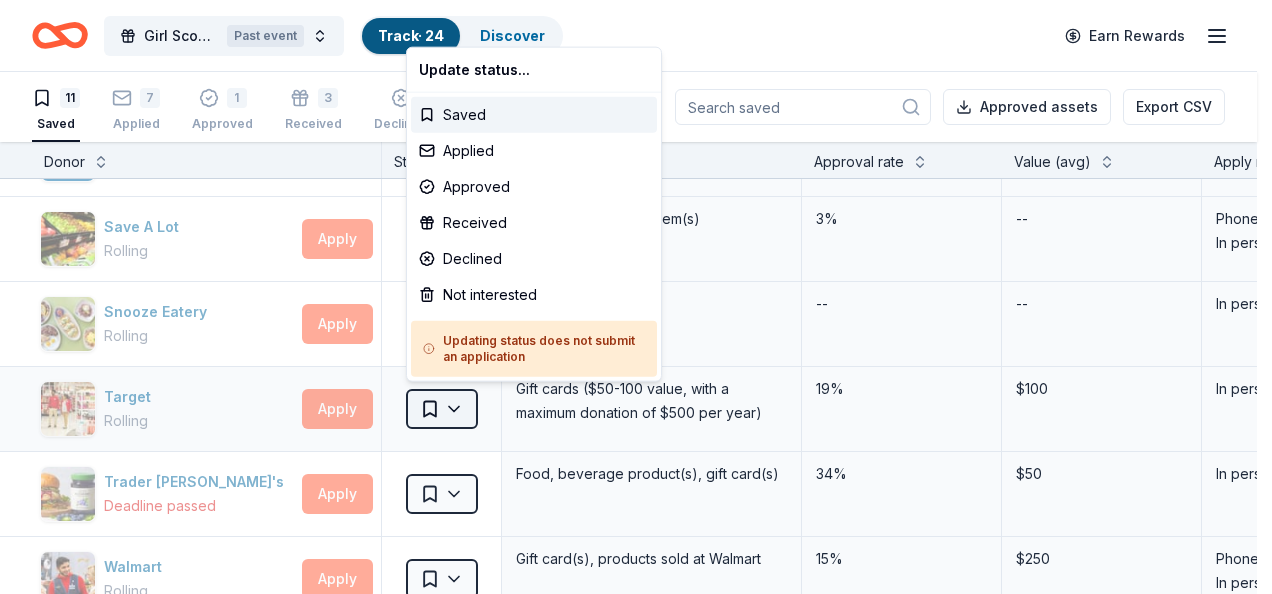 click on "Girl Scout Day Camp- SU 679 Past event Track  · 24 Discover Earn Rewards 11 Saved 7 Applied 1 Approved 3 Received Declined Not interested  Approved assets Export CSV Donor Status Donation Approval rate Value (avg) Apply method Assignee Notes [PERSON_NAME] Deadline passed Apply Saved Donation depends on request 48% $100 Website Domino's  Rolling Apply Saved Pizza, monetary support 2% $450 Email Phone In person Duck Donuts Rolling Apply Saved Donuts, gift certificate(s) 13% $44 Phone In person Dunkin' Donuts Deadline passed Apply Saved Donuts, breakfast foods, gift card(s) 8% $38 In person [PERSON_NAME] Deli Rolling Apply Saved Food, gift card(s) 16% $60 Website In person [PERSON_NAME]'s Club Rolling Apply Saved Gift card(s), products sold at Sam's Club 20% $50 Phone In person Save A Lot Rolling Apply Saved Gift card(s), grocery item(s) 3% -- Phone In person Snooze Eatery Rolling Apply Saved Food, gift card(s) -- -- In person Target Rolling Apply Saved Gift cards ($50-100 value, with a maximum donation of $500 per year) 19% 34%" at bounding box center (636, 297) 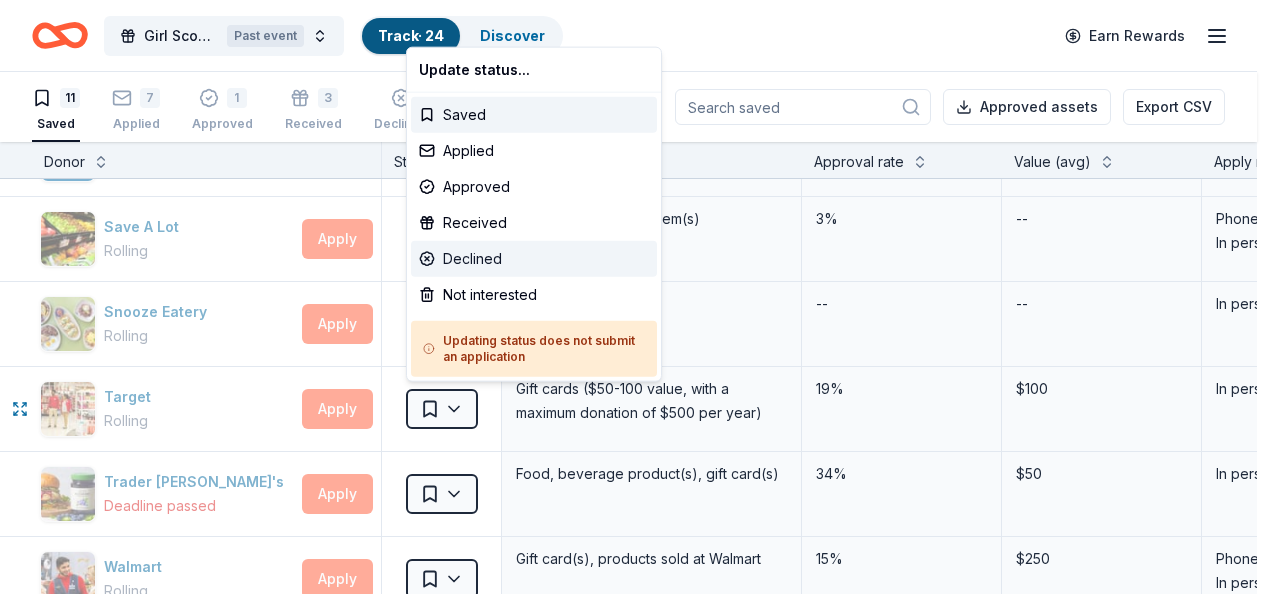 click on "Declined" at bounding box center [534, 259] 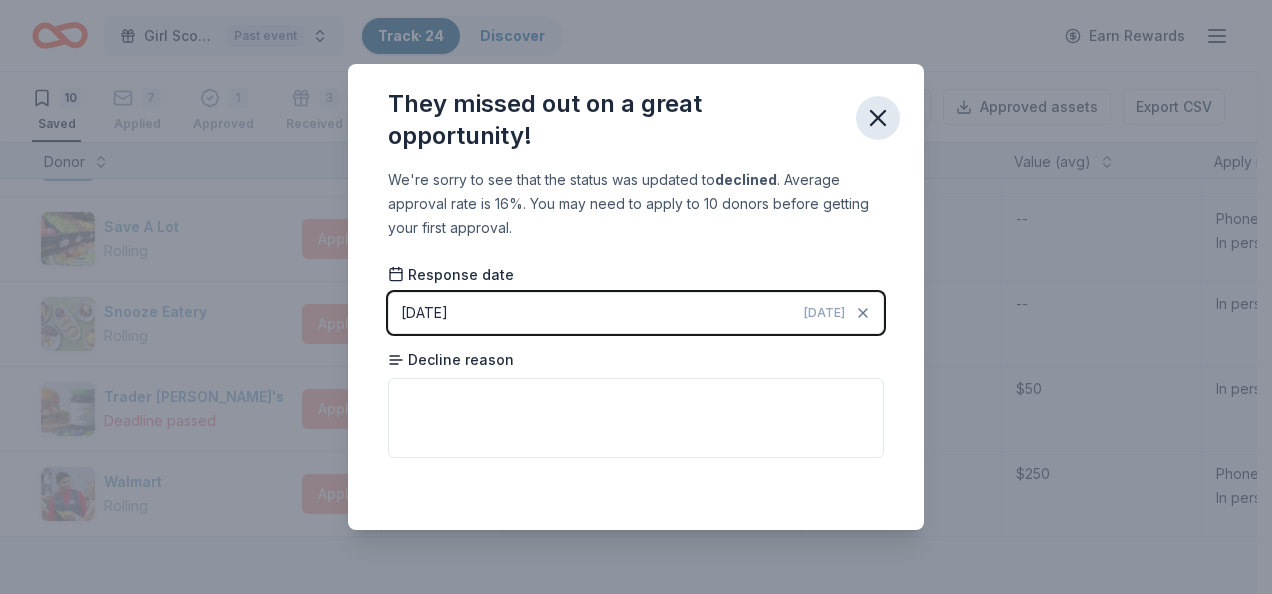 click 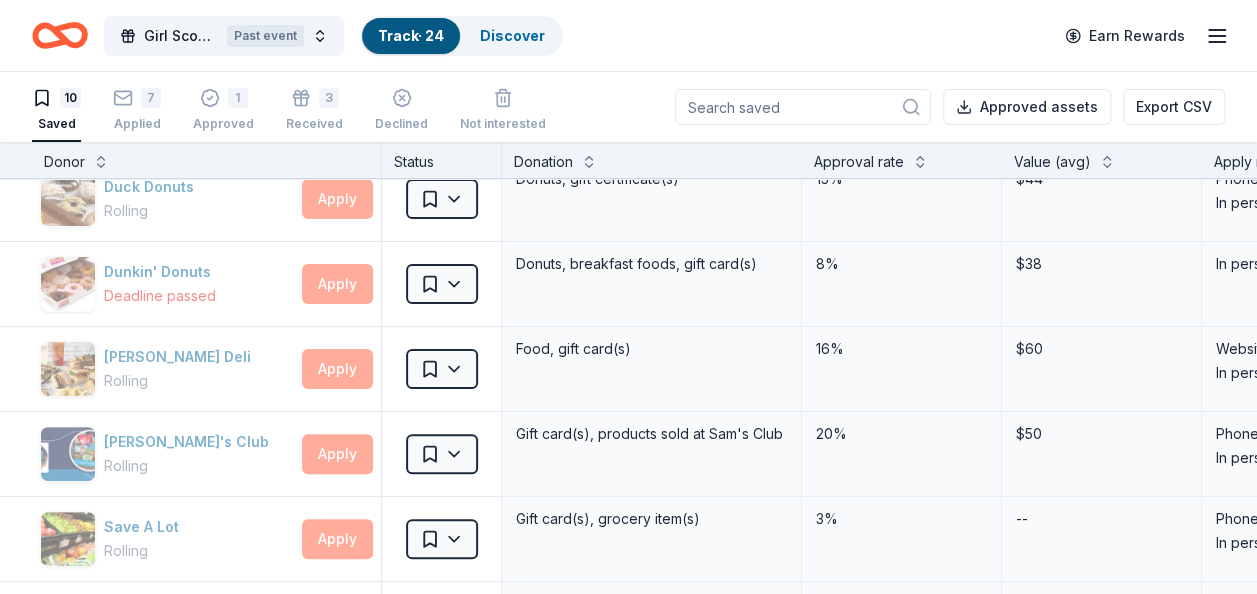 scroll, scrollTop: 0, scrollLeft: 0, axis: both 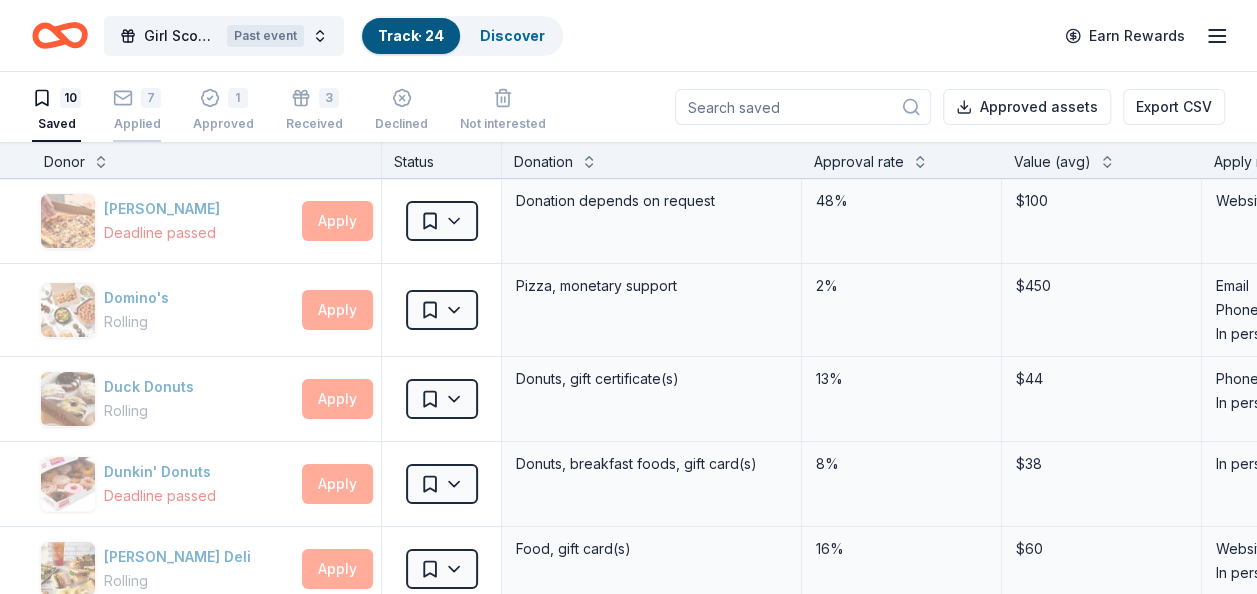 click 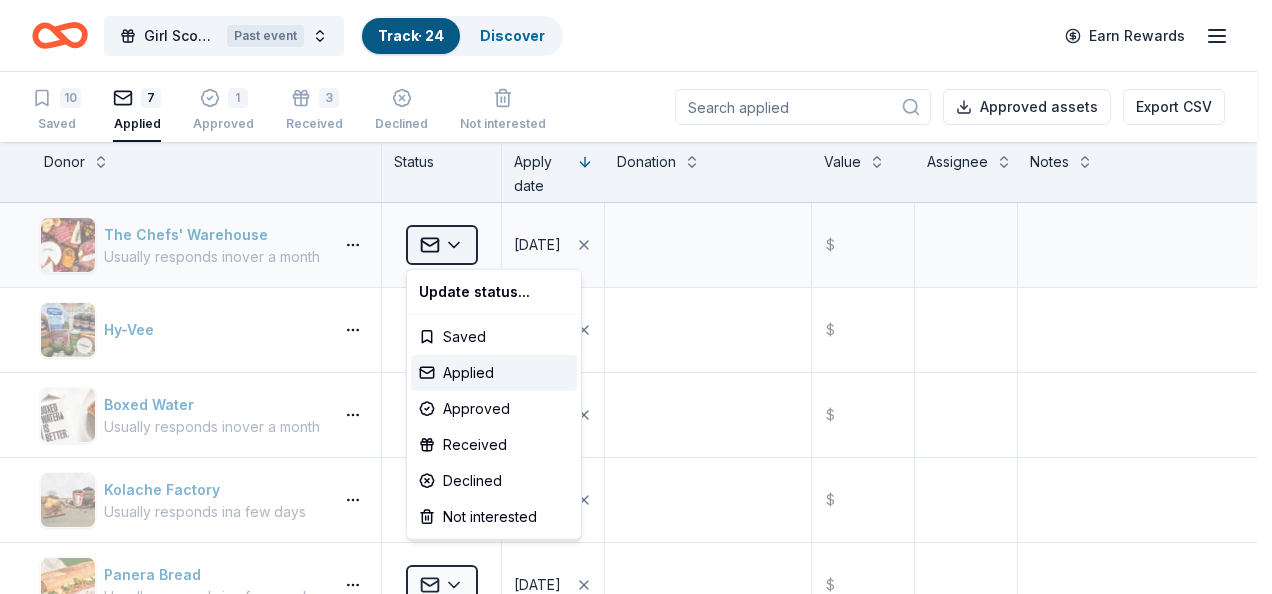 click on "Girl Scout Day Camp- SU 679 Past event Track  · 24 Discover Earn Rewards 10 Saved 7 Applied 1 Approved 3 Received Declined Not interested  Approved assets Export CSV Donor Status Apply date Donation Value Assignee Notes The Chefs' Warehouse Usually responds in  over a month Applied [DATE] $ Hy-Vee Applied [DATE] $ Boxed Water Usually responds in  over a month Applied [DATE] $ Kolache Factory Usually responds in  a few days Applied [DATE] $ Panera Bread Usually responds in  a few weeks Applied [DATE] $ Schlotzsky's Applied [DATE] $ Sprouts Farmers Market Usually responds in  over a month Applied [DATE] $ This event has passed Create a new event to start tracking new donors so that you can keep organized and stay up-to-date. Create new event Saved Update status... Saved Applied Approved Received Declined Not interested" at bounding box center [636, 297] 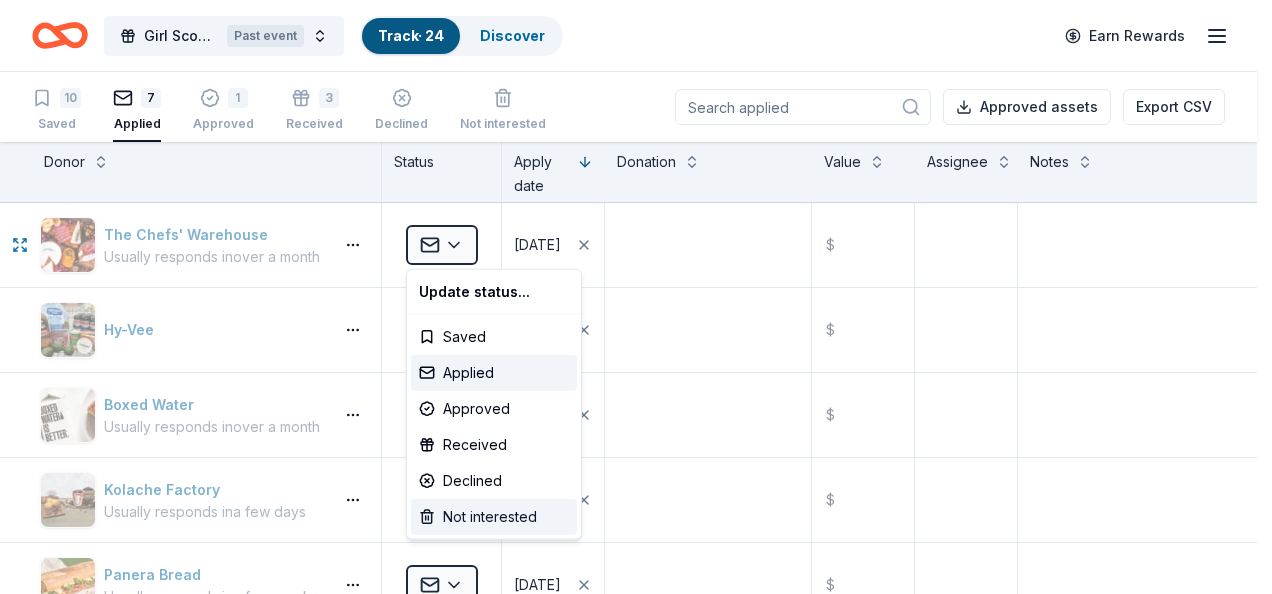 click on "Not interested" at bounding box center (494, 517) 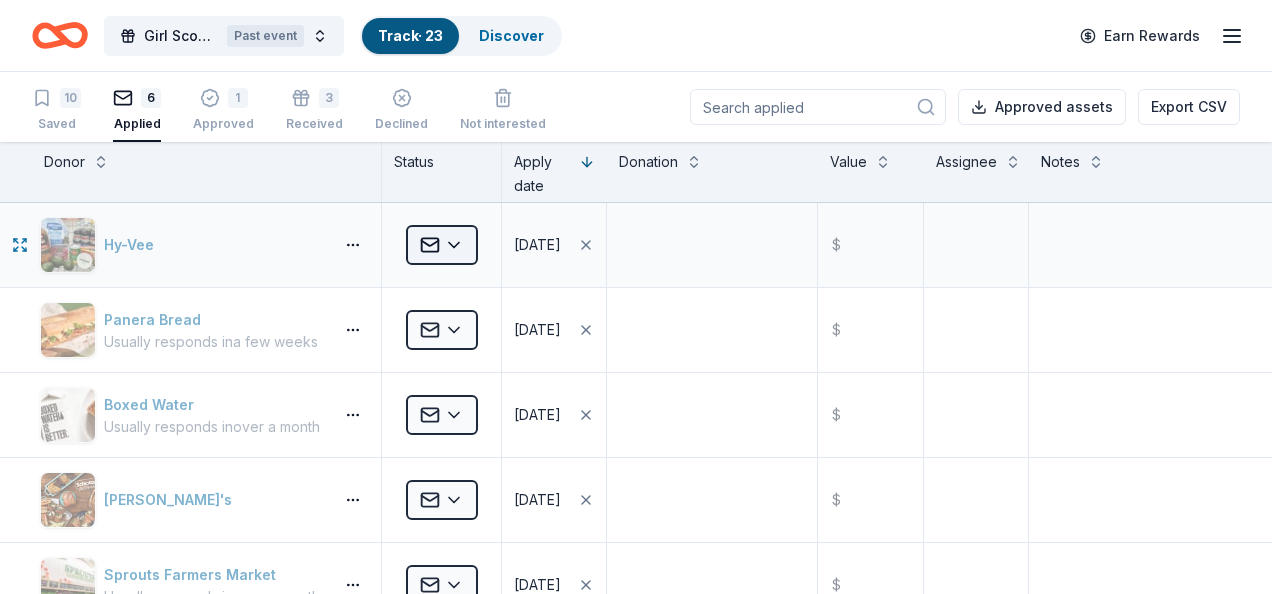 click on "Girl Scout Day Camp- SU 679 Past event Track  · 23 Discover Earn Rewards 10 Saved 6 Applied 1 Approved 3 Received Declined Not interested  Approved assets Export CSV Donor Status Apply date Donation Value Assignee Notes Hy-Vee Applied [DATE] $ Panera Bread Usually responds in  a few weeks Applied [DATE] $ Boxed Water Usually responds in  over a month Applied [DATE] $ Schlotzsky's Applied [DATE] $ Sprouts Farmers Market Usually responds in  over a month Applied [DATE] $ Kolache Factory Usually responds in  a few days Applied [DATE] $ This event has passed Create a new event to start tracking new donors so that you can keep organized and stay up-to-date. Create new event Saved" at bounding box center (636, 297) 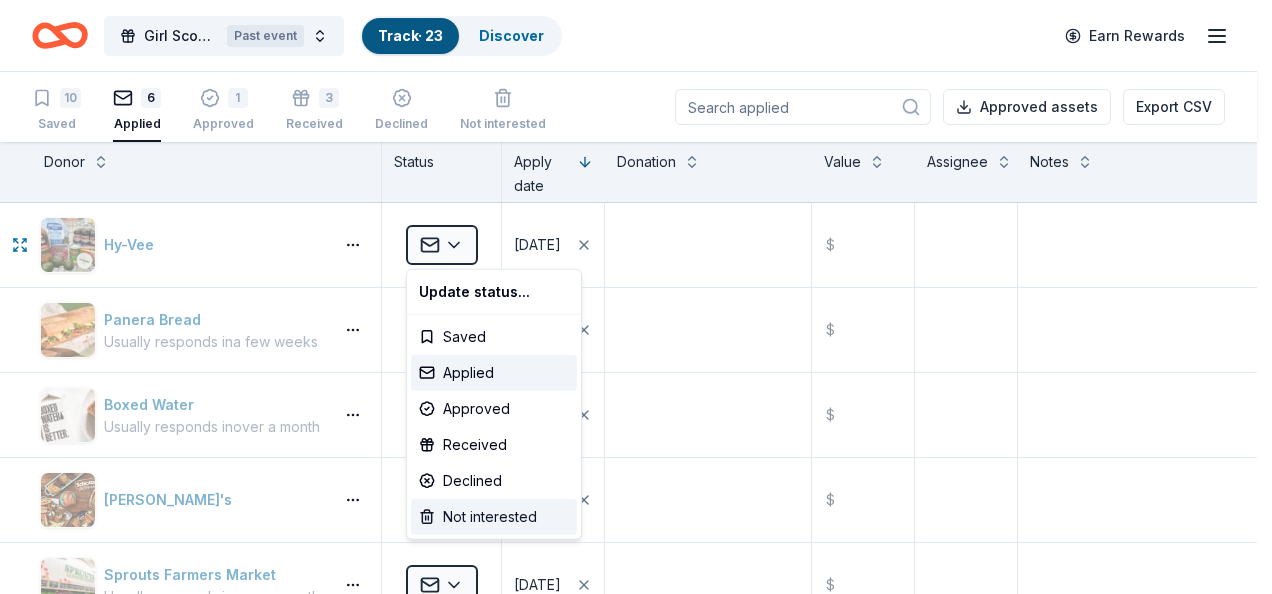 click on "Not interested" at bounding box center [494, 517] 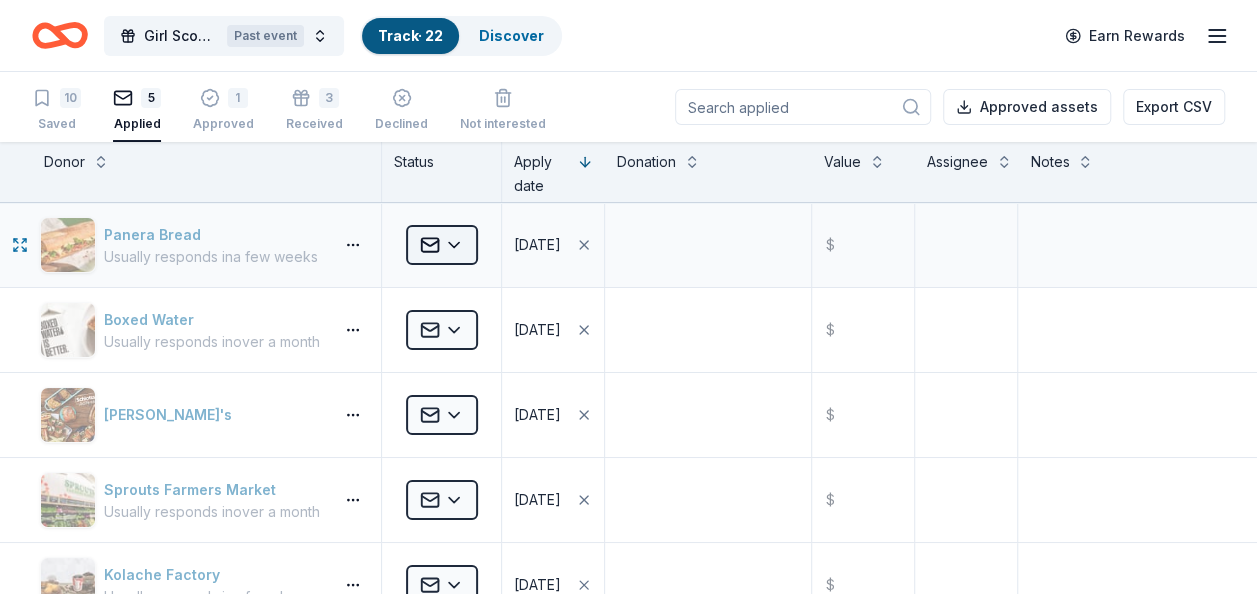 click on "Girl Scout Day Camp- SU 679 Past event Track  · 22 Discover Earn Rewards 10 Saved 5 Applied 1 Approved 3 Received Declined Not interested  Approved assets Export CSV Donor Status Apply date Donation Value Assignee Notes Panera Bread Usually responds in  a few weeks Applied [DATE] $ Boxed Water Usually responds in  over a month Applied [DATE] $ Schlotzsky's Applied [DATE] $ Sprouts Farmers Market Usually responds in  over a month Applied [DATE] $ Kolache Factory Usually responds in  a few days Applied [DATE] $ This event has passed Create a new event to start tracking new donors so that you can keep organized and stay up-to-date. Create new event Saved" at bounding box center (628, 297) 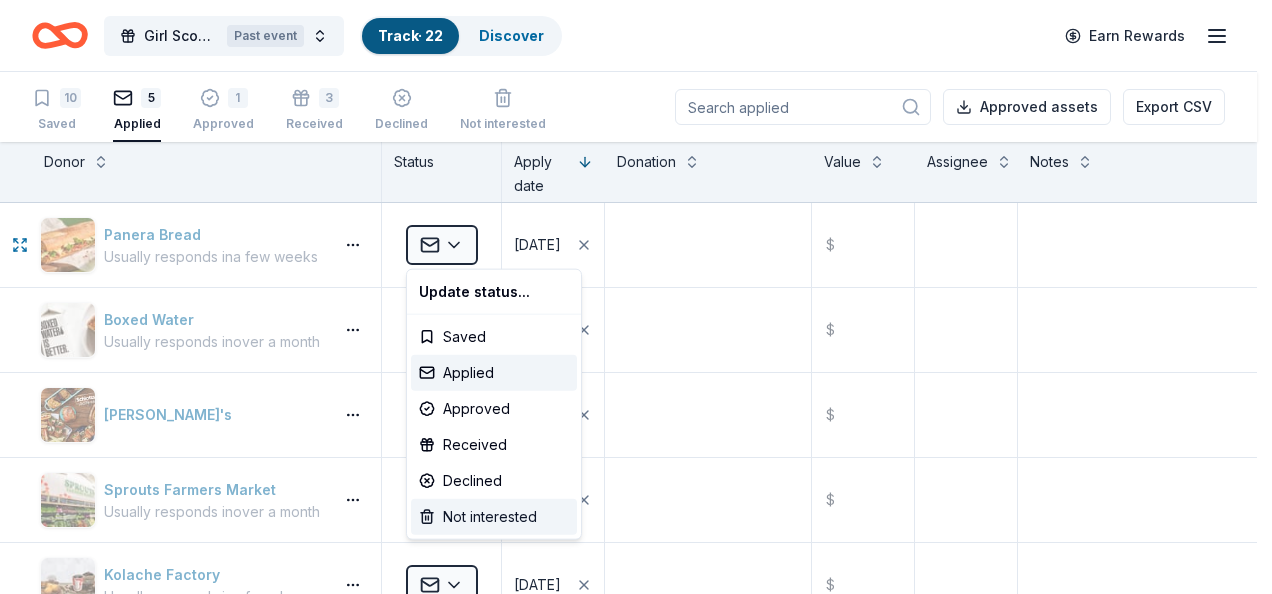 click on "Not interested" at bounding box center (494, 517) 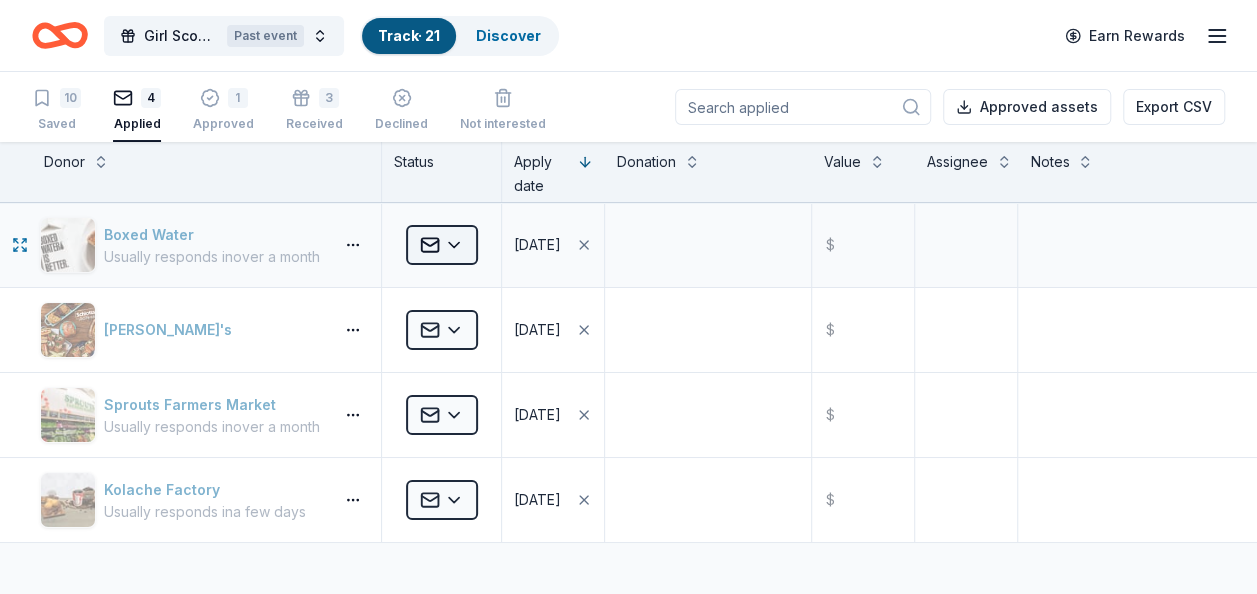 click on "Girl Scout Day Camp- SU 679 Past event Track  · 21 Discover Earn Rewards 10 Saved 4 Applied 1 Approved 3 Received Declined Not interested  Approved assets Export CSV Donor Status Apply date Donation Value Assignee Notes Boxed Water Usually responds in  over a month Applied [DATE] $ Schlotzsky's Applied [DATE] $ Sprouts Farmers Market Usually responds in  over a month Applied [DATE] $ Kolache Factory Usually responds in  a few days Applied [DATE] $ This event has passed Create a new event to start tracking new donors so that you can keep organized and stay up-to-date. Create new event Saved" at bounding box center (628, 297) 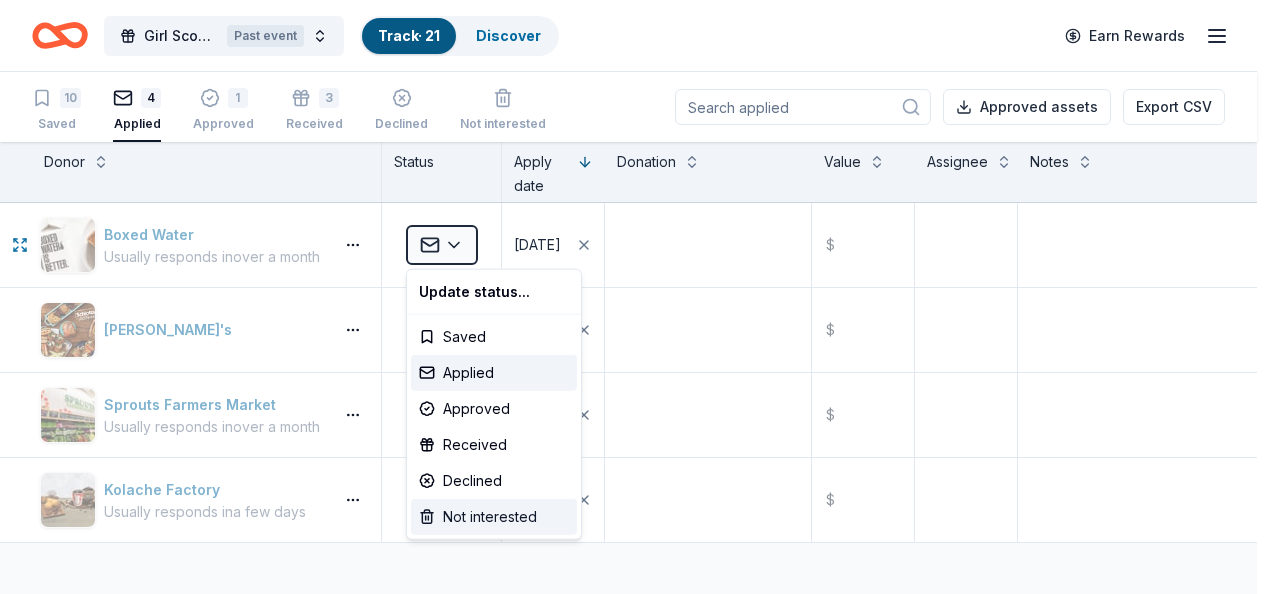 click on "Not interested" at bounding box center (494, 517) 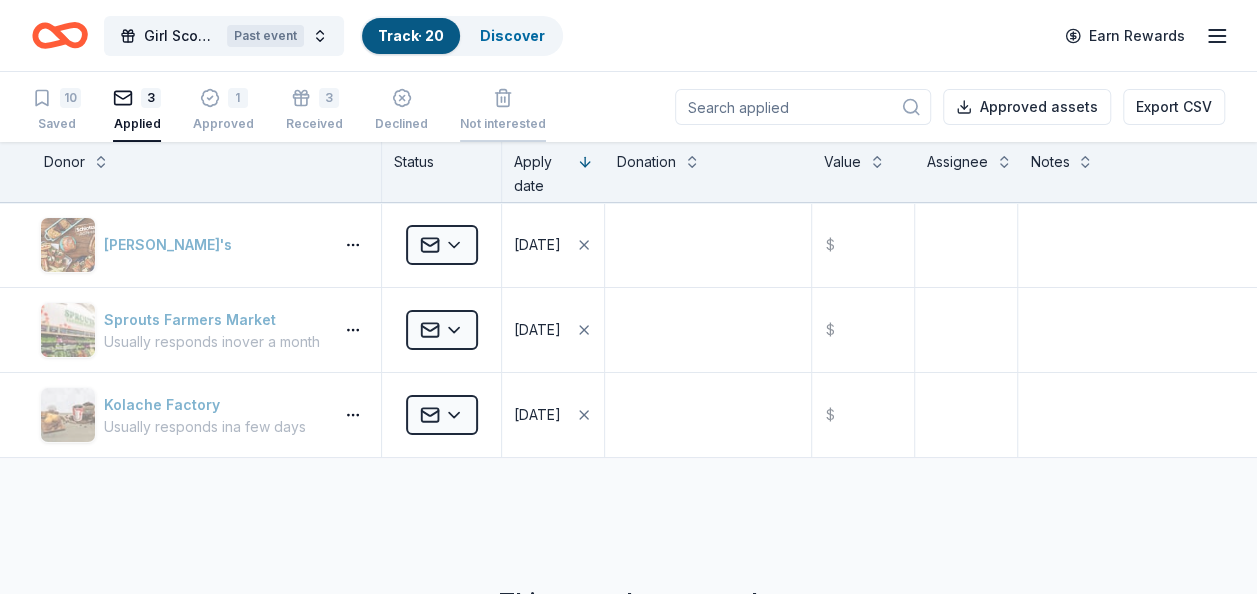 click 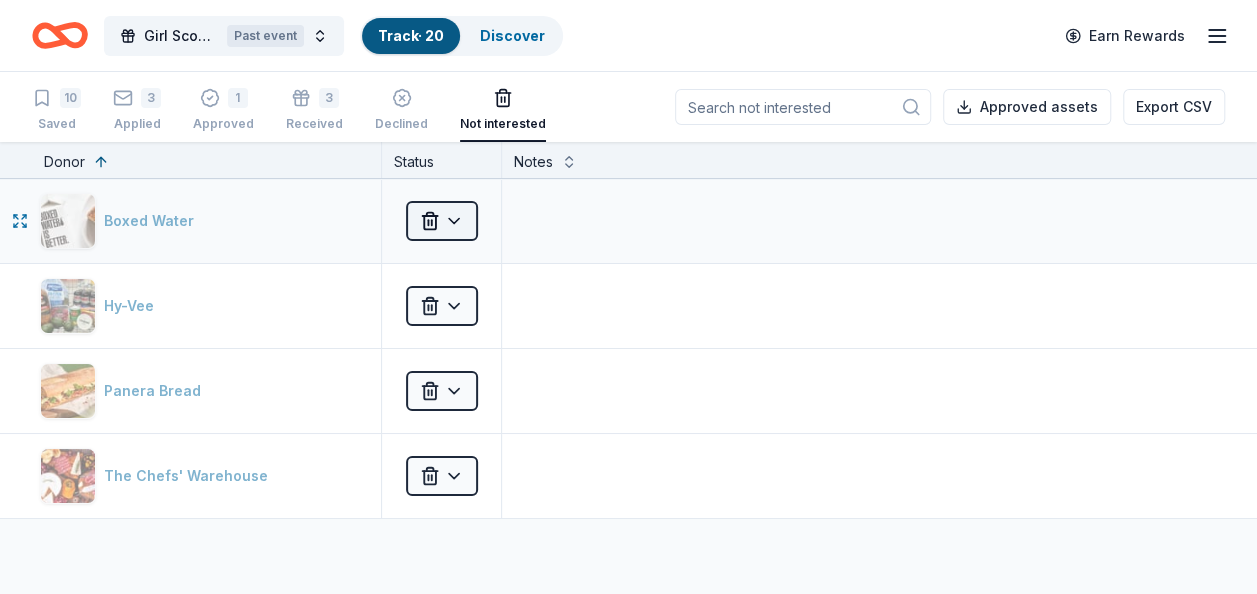 click on "Girl Scout Day Camp- SU 679 Past event Track  · 20 Discover Earn Rewards 10 Saved 3 Applied 1 Approved 3 Received Declined Not interested  Approved assets Export CSV Donor Status Notes Boxed Water Not interested Hy-Vee Not interested Panera Bread Not interested The Chefs' Warehouse Not interested This event has passed Create a new event to start tracking new donors so that you can keep organized and stay up-to-date. Create new event Saved" at bounding box center [628, 297] 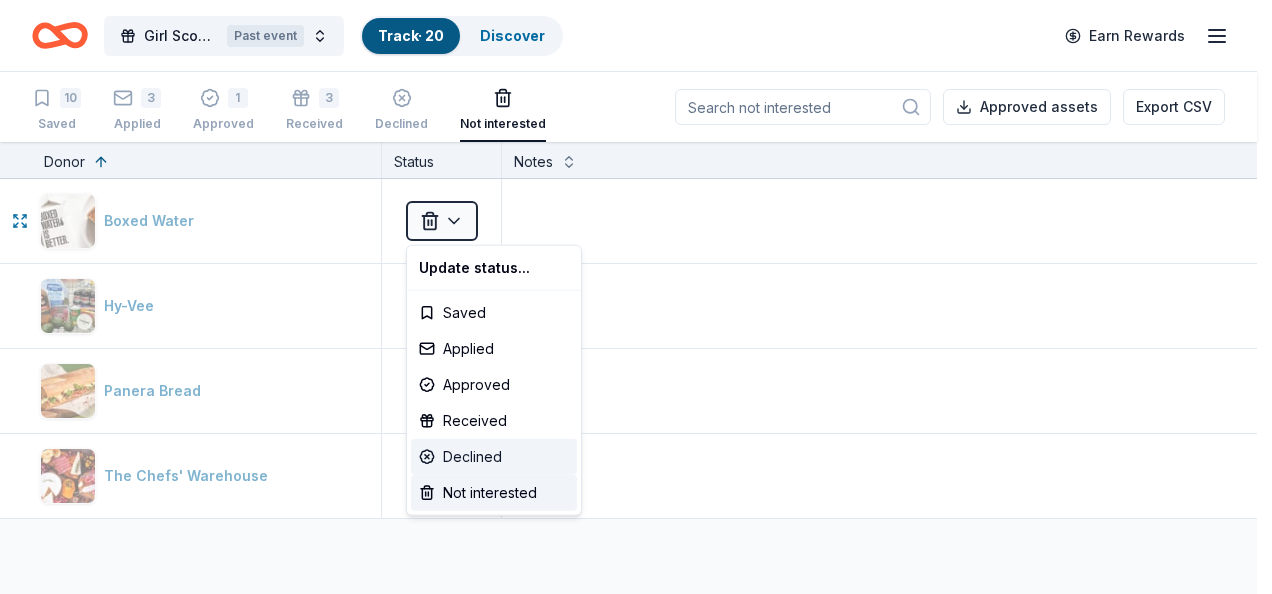 click on "Declined" at bounding box center [494, 457] 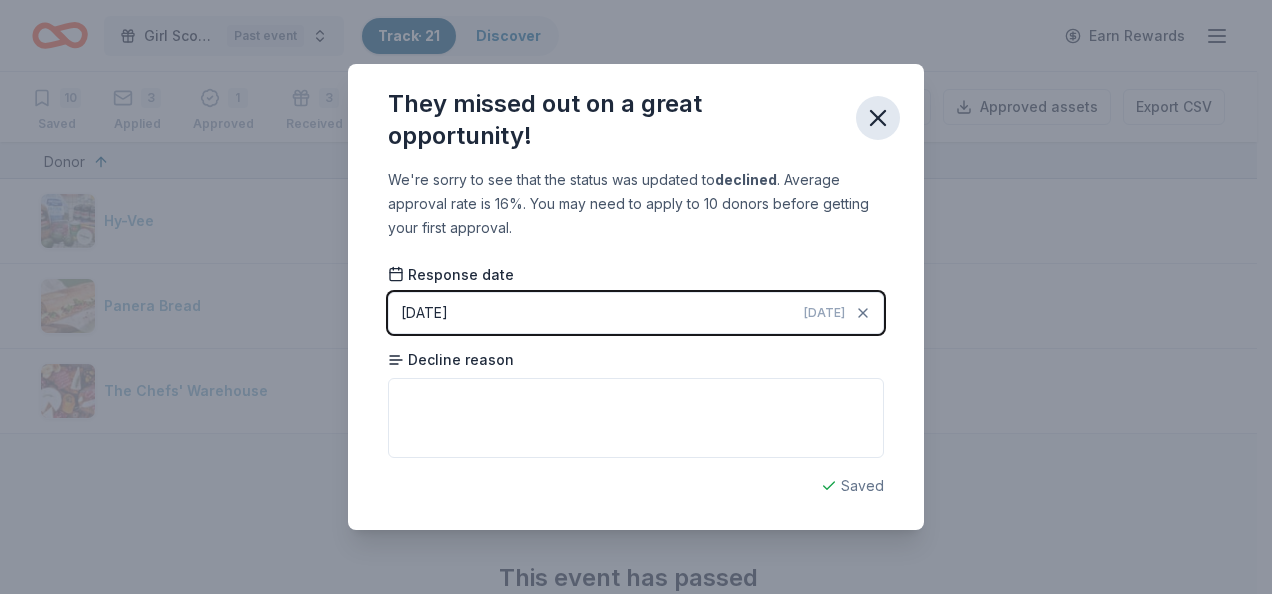 click 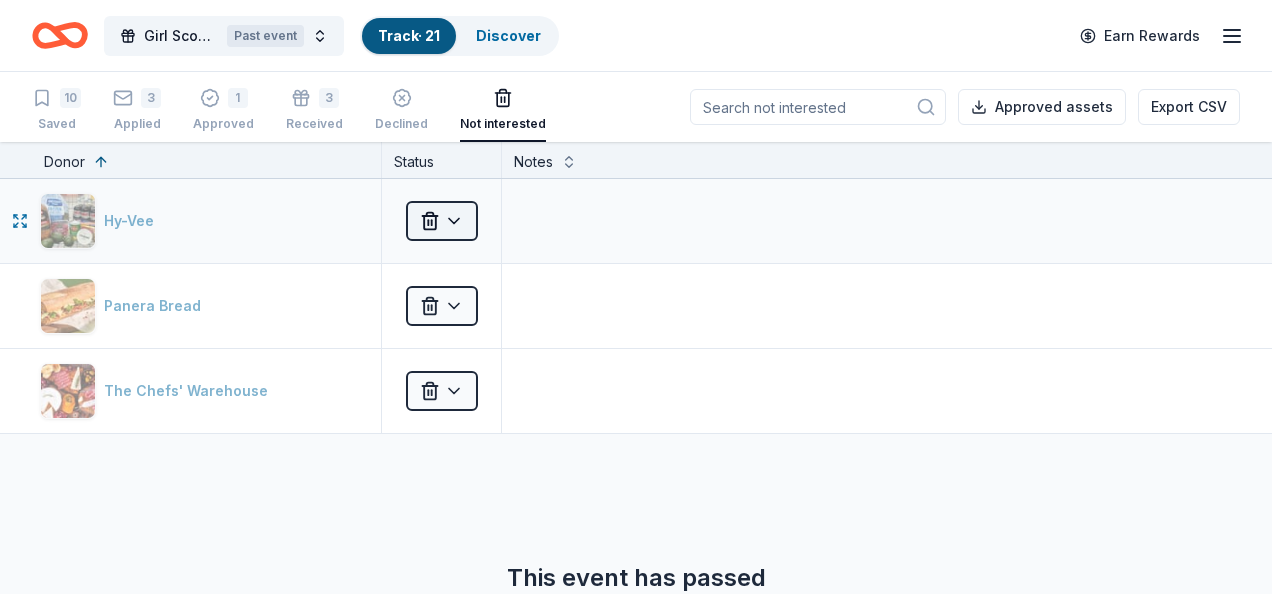 click on "Girl Scout Day Camp- SU 679 Past event Track  · 21 Discover Earn Rewards 10 Saved 3 Applied 1 Approved 3 Received Declined Not interested  Approved assets Export CSV Donor Status Notes Hy-Vee Not interested Panera Bread Not interested The Chefs' Warehouse Not interested This event has passed Create a new event to start tracking new donors so that you can keep organized and stay up-to-date. Create new event Saved" at bounding box center [636, 297] 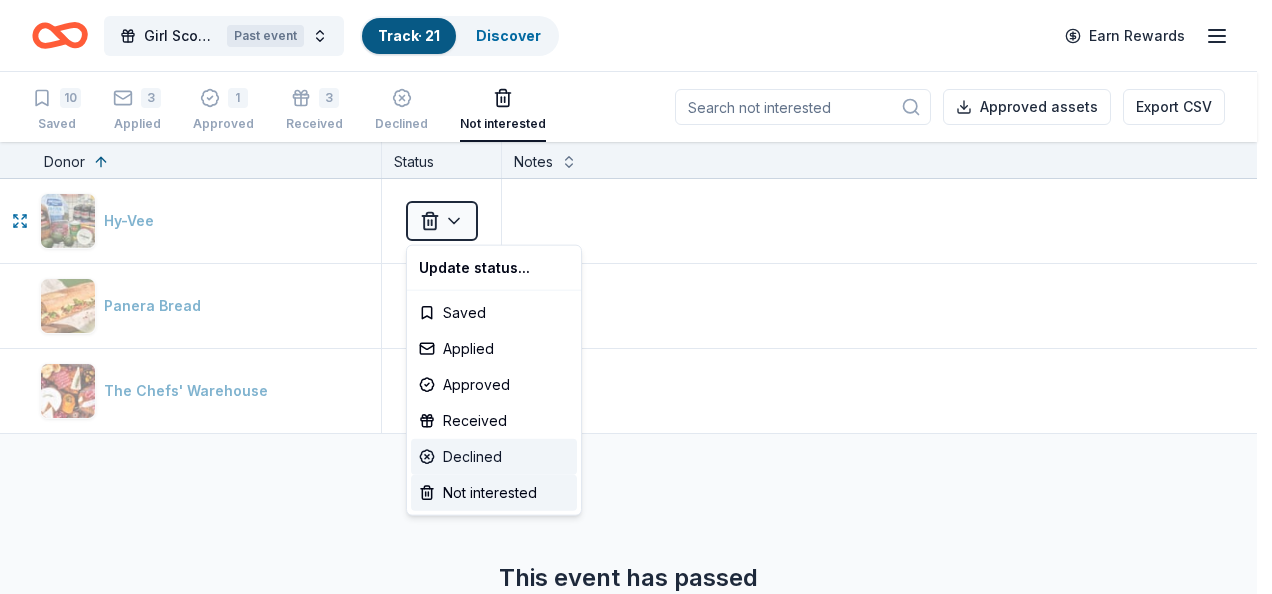 click on "Declined" at bounding box center (494, 457) 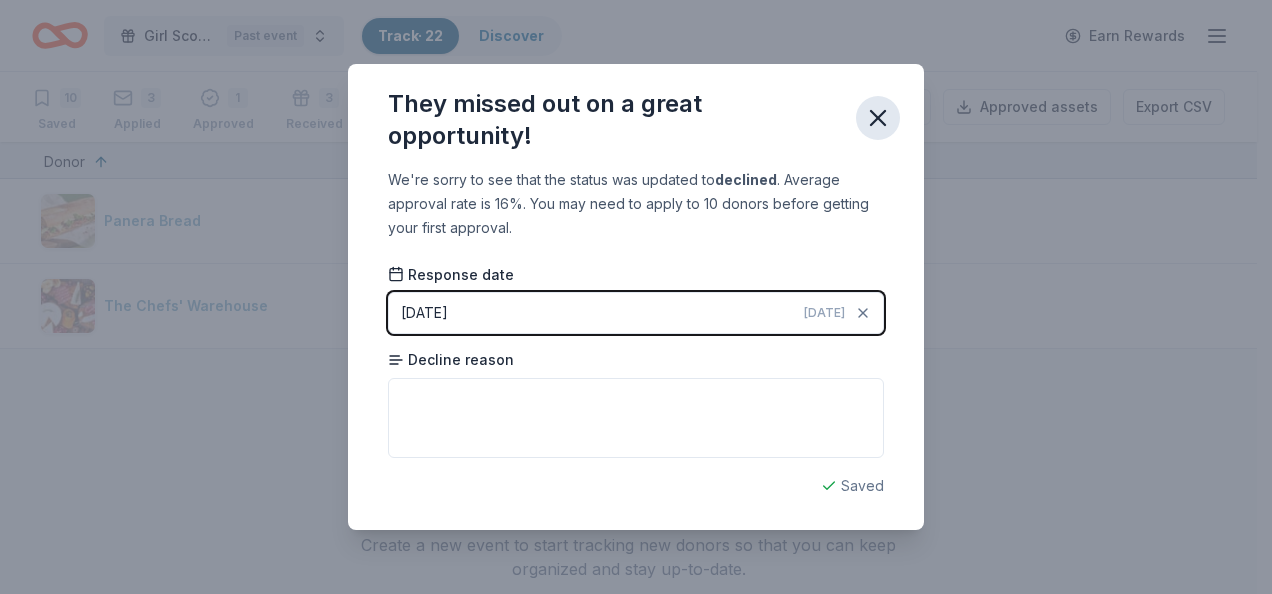 click 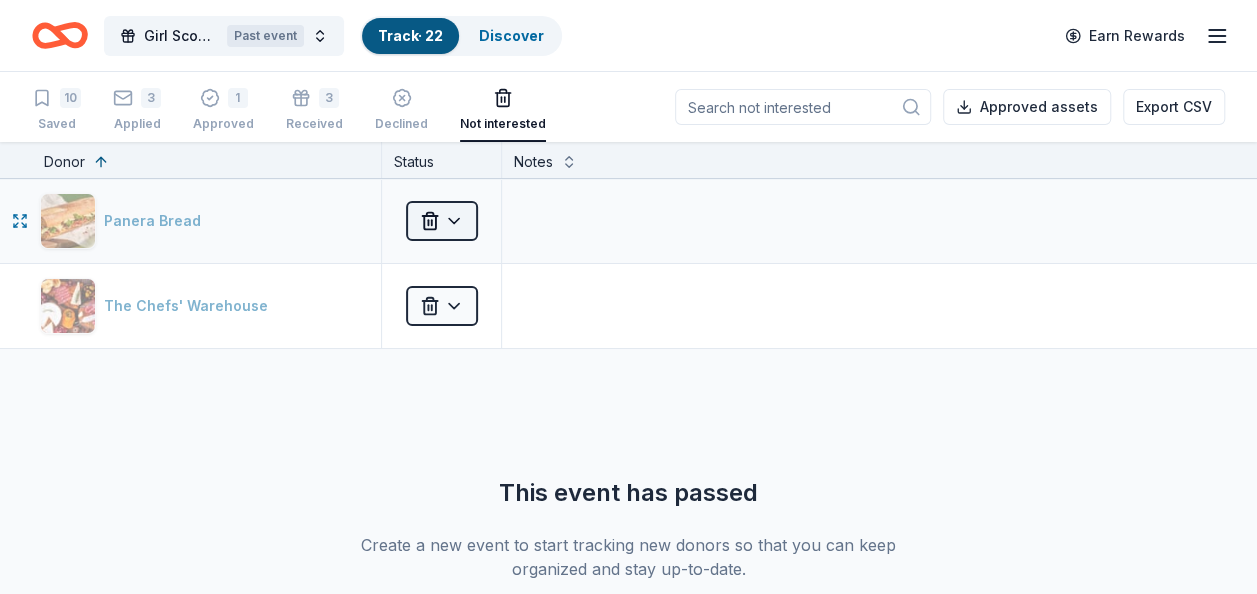 click on "Girl Scout Day Camp- SU 679 Past event Track  · 22 Discover Earn Rewards 10 Saved 3 Applied 1 Approved 3 Received Declined Not interested  Approved assets Export CSV Donor Status Notes Panera Bread Not interested The Chefs' Warehouse Not interested This event has passed Create a new event to start tracking new donors so that you can keep organized and stay up-to-date. Create new event Saved" at bounding box center [628, 297] 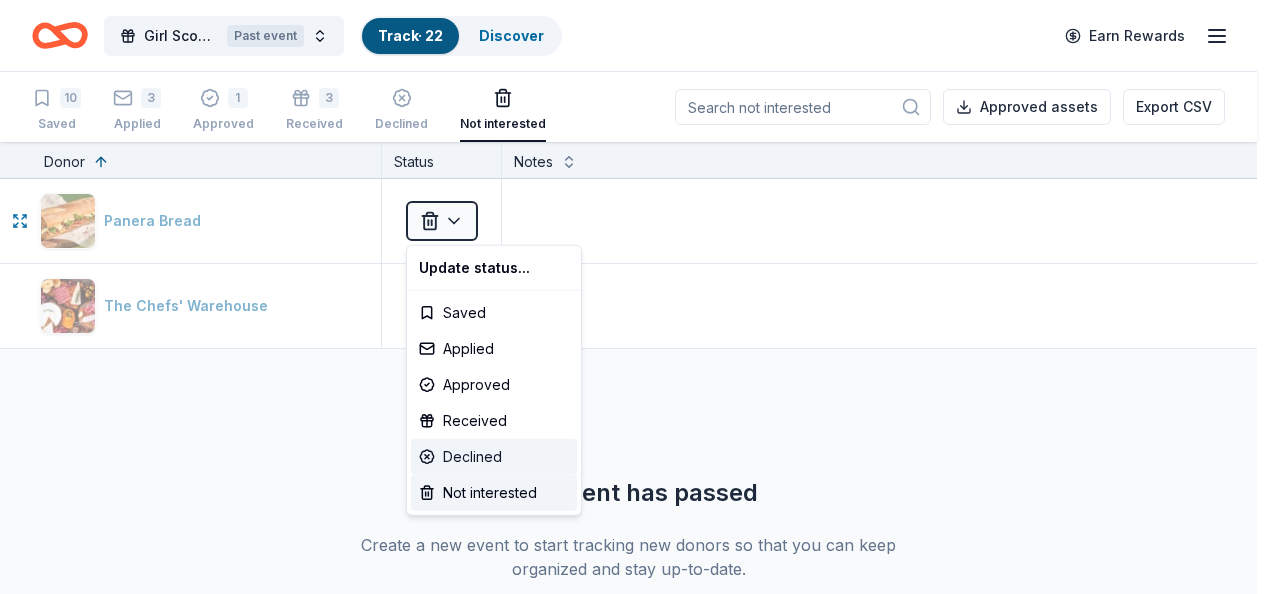 click on "Declined" at bounding box center [494, 457] 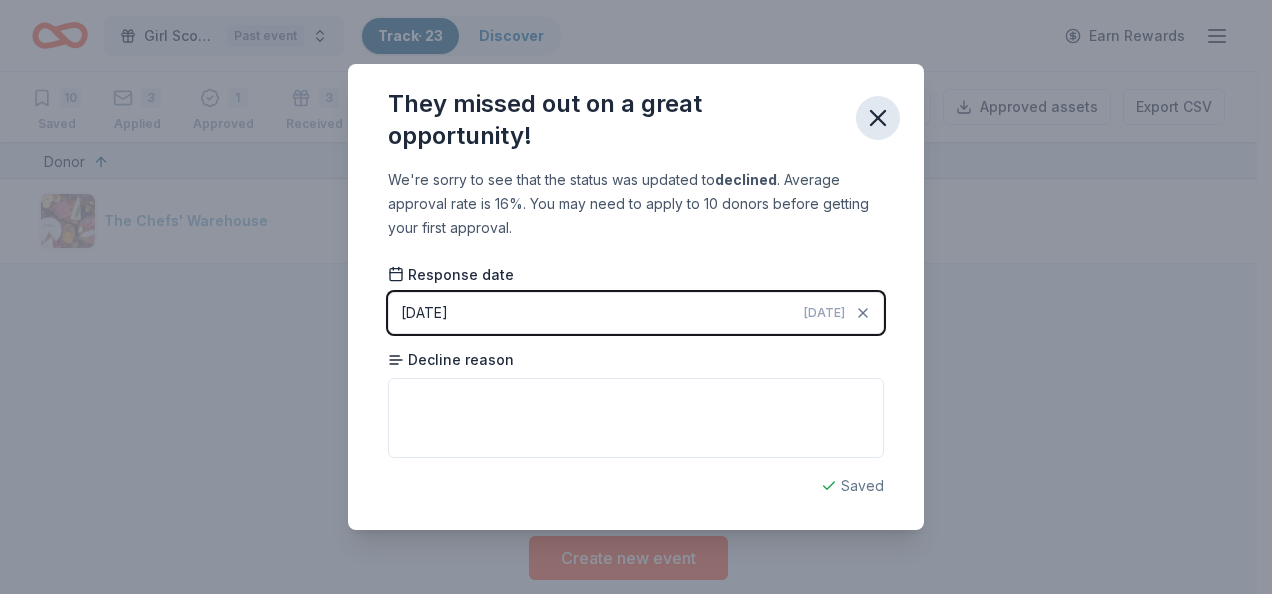 click 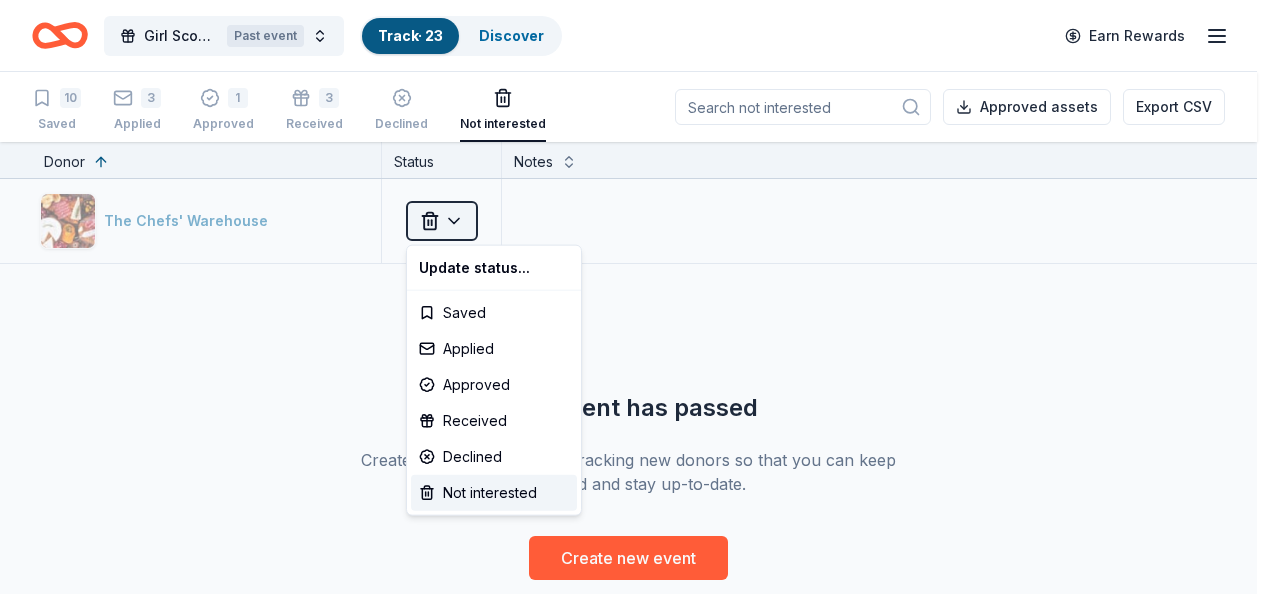 click on "Girl Scout Day Camp- SU 679 Past event Track  · 23 Discover Earn Rewards 10 Saved 3 Applied 1 Approved 3 Received Declined Not interested  Approved assets Export CSV Donor Status Notes The Chefs' Warehouse Not interested This event has passed Create a new event to start tracking new donors so that you can keep organized and stay up-to-date. Create new event Saved Update status... Saved Applied Approved Received Declined Not interested" at bounding box center (636, 297) 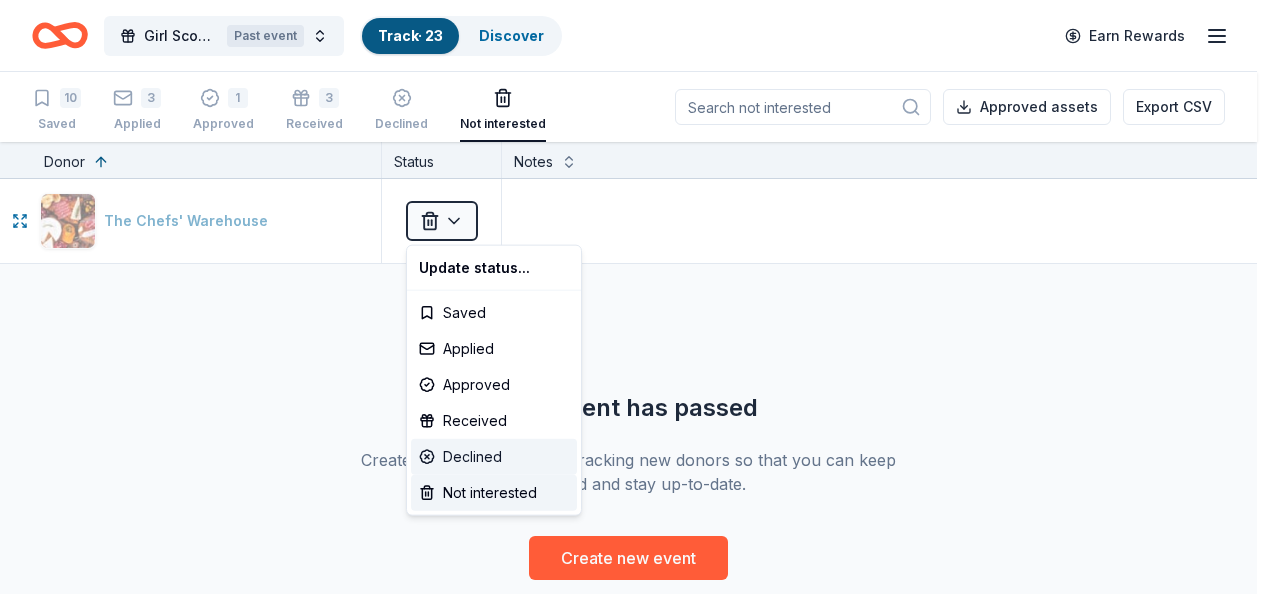 click on "Declined" at bounding box center (494, 457) 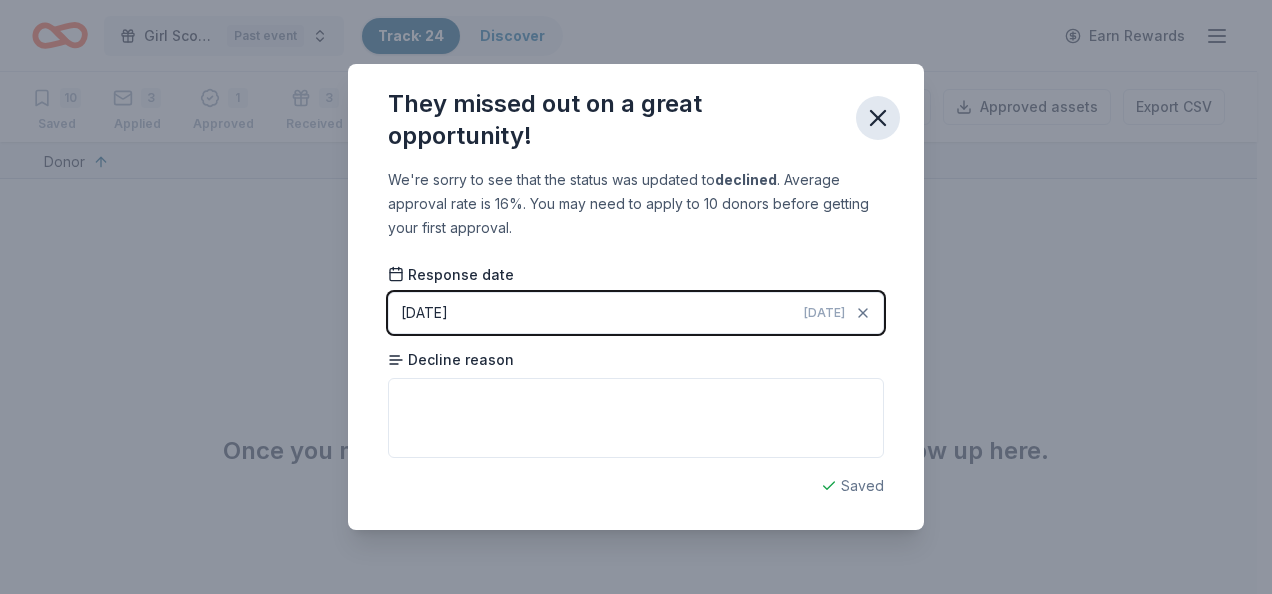 click 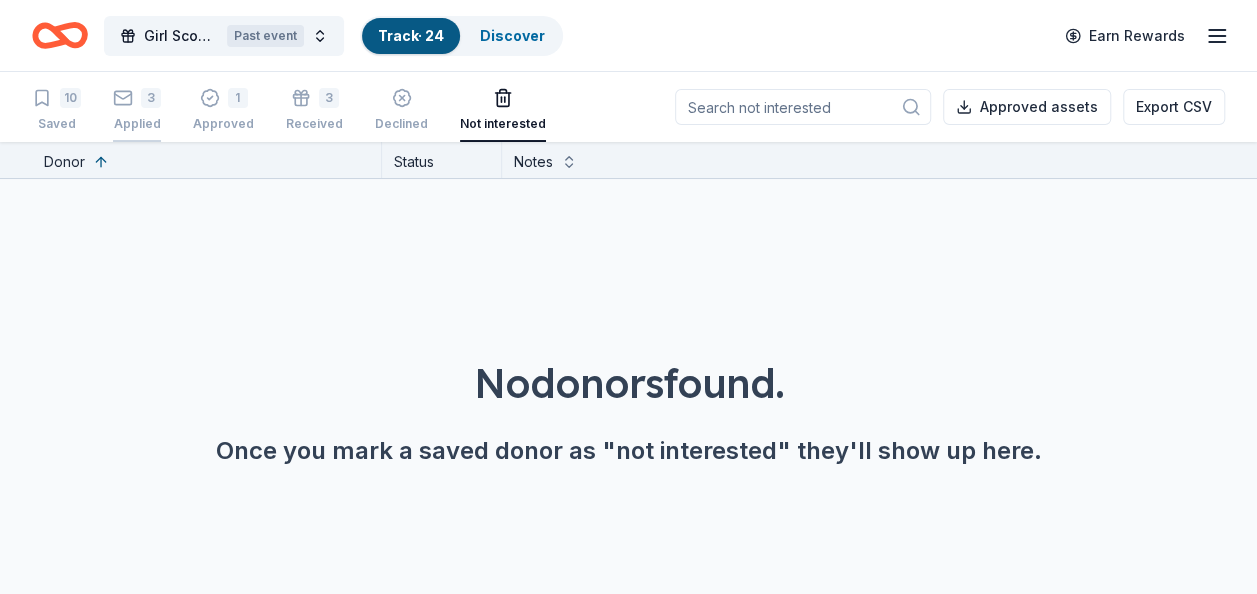 click on "3" at bounding box center [137, 98] 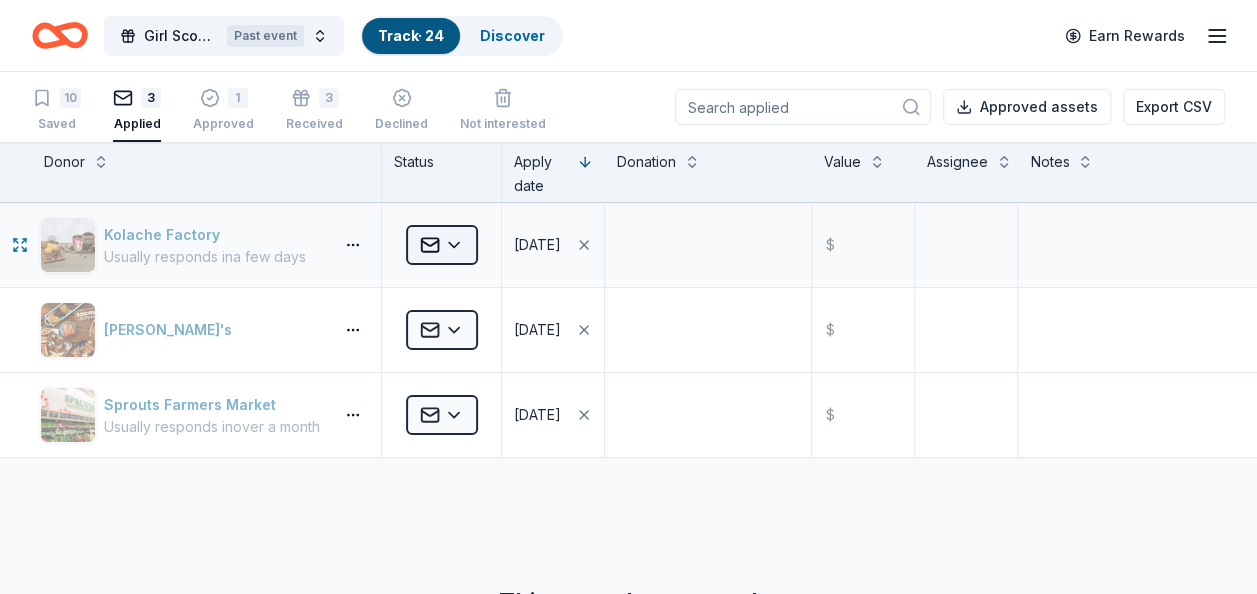 click on "Girl Scout Day Camp- SU 679 Past event Track  · 24 Discover Earn Rewards 10 Saved 3 Applied 1 Approved 3 Received Declined Not interested  Approved assets Export CSV Donor Status Apply date Donation Value Assignee Notes Kolache Factory Usually responds in  a few days Applied [DATE] $ Schlotzsky's Applied [DATE] $ Sprouts Farmers Market Usually responds in  over a month Applied [DATE] $ This event has passed Create a new event to start tracking new donors so that you can keep organized and stay up-to-date. Create new event Saved" at bounding box center (628, 297) 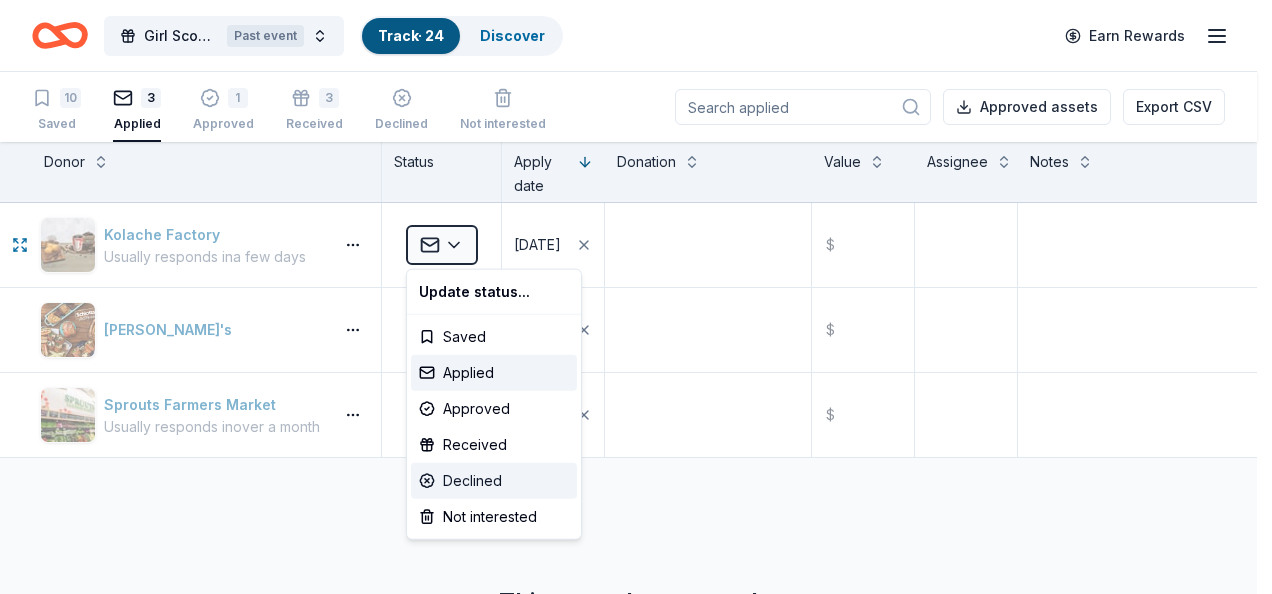 click on "Declined" at bounding box center [494, 481] 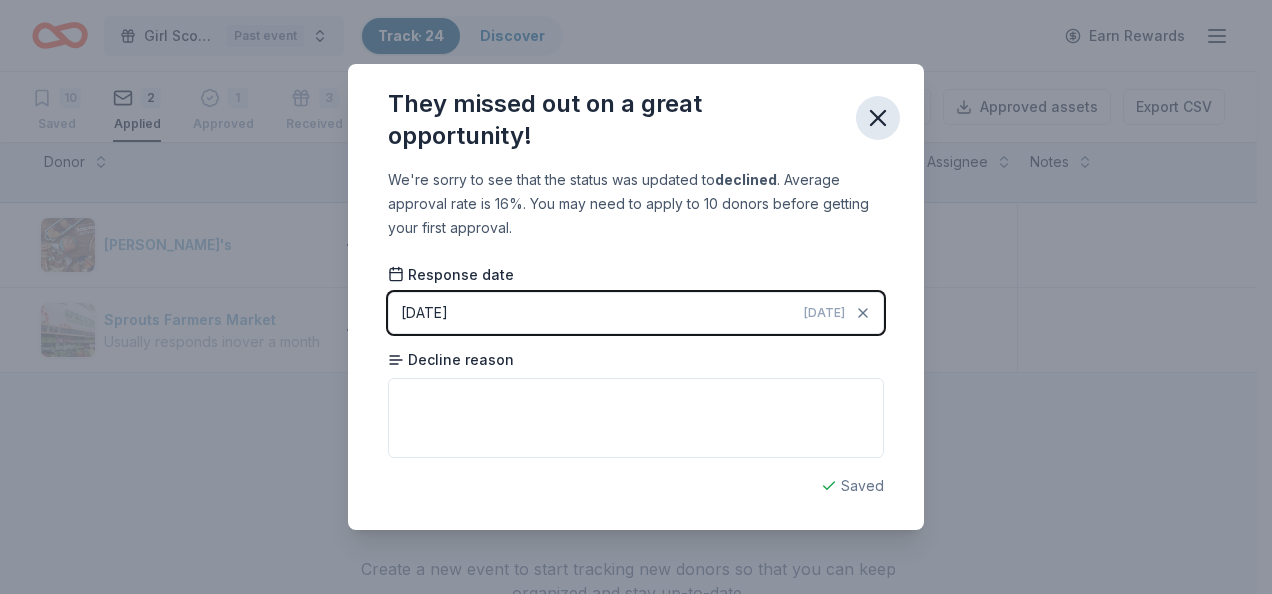 click 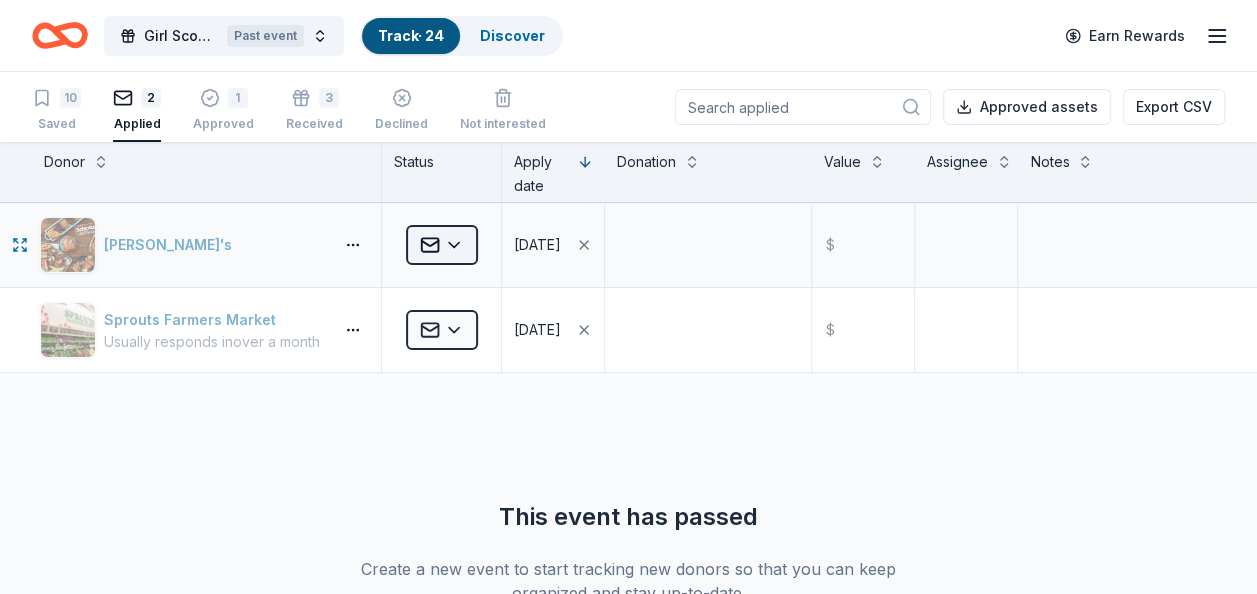 click on "Girl Scout Day Camp- SU 679 Past event Track  · 24 Discover Earn Rewards 10 Saved 2 Applied 1 Approved 3 Received Declined Not interested  Approved assets Export CSV Donor Status Apply date Donation Value Assignee Notes [PERSON_NAME]'s Applied [DATE] $ Sprouts Farmers Market Usually responds in  over a month Applied [DATE] $ This event has passed Create a new event to start tracking new donors so that you can keep organized and stay up-to-date. Create new event Saved" at bounding box center [628, 297] 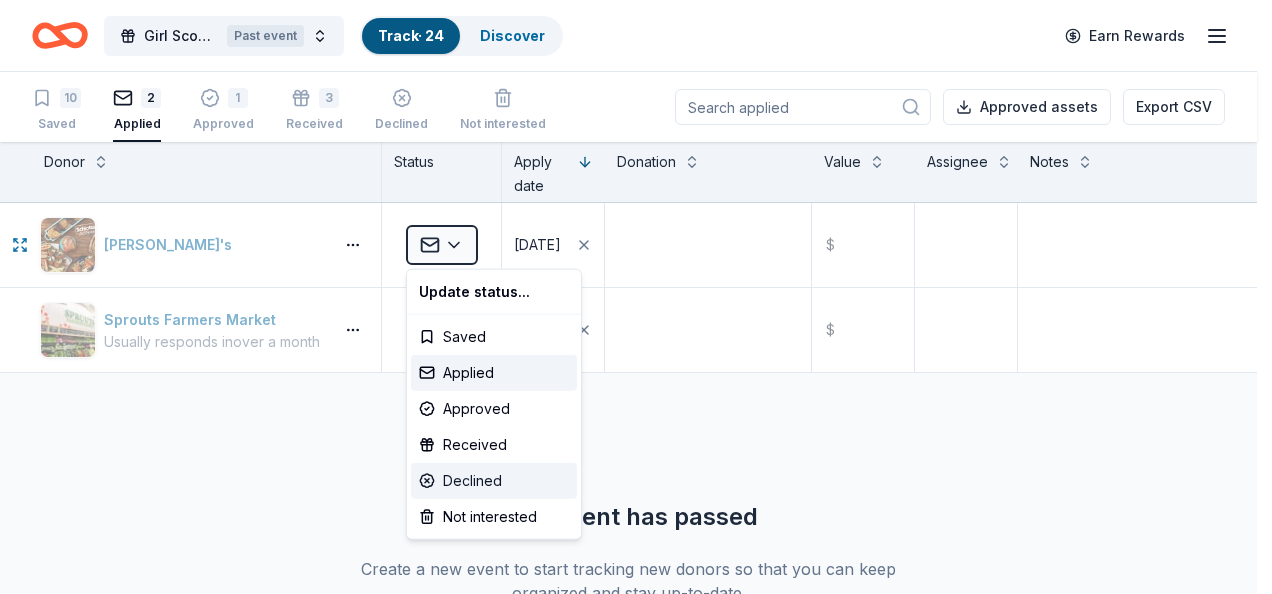 click on "Declined" at bounding box center (494, 481) 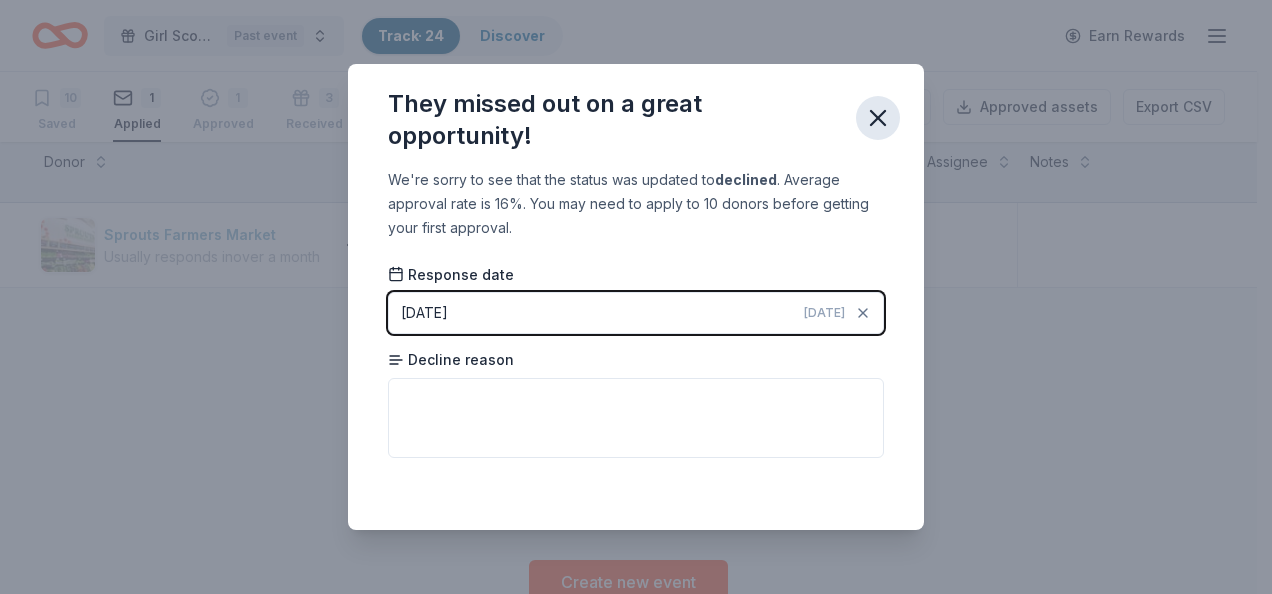 click 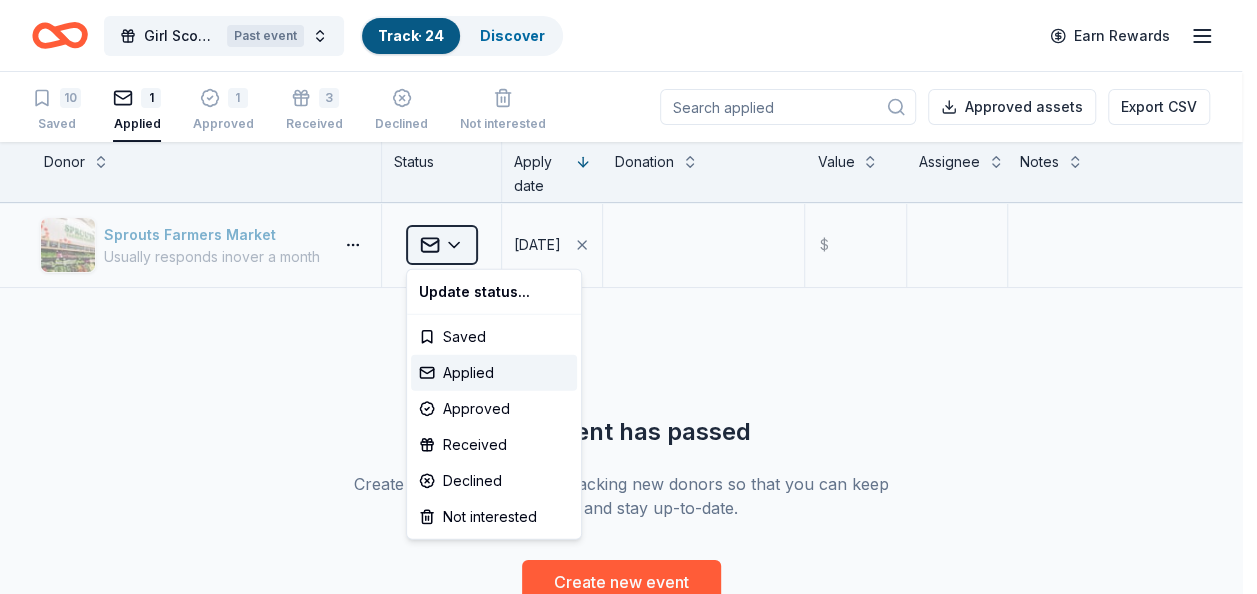 click on "Girl Scout Day Camp- SU 679 Past event Track  · 24 Discover Earn Rewards 10 Saved 1 Applied 1 Approved 3 Received Declined Not interested  Approved assets Export CSV Donor Status Apply date Donation Value Assignee Notes Sprouts Farmers Market Usually responds in  over a month Applied [DATE] $ This event has passed Create a new event to start tracking new donors so that you can keep organized and stay up-to-date. Create new event Saved Update status... Saved Applied Approved Received Declined Not interested" at bounding box center (628, 297) 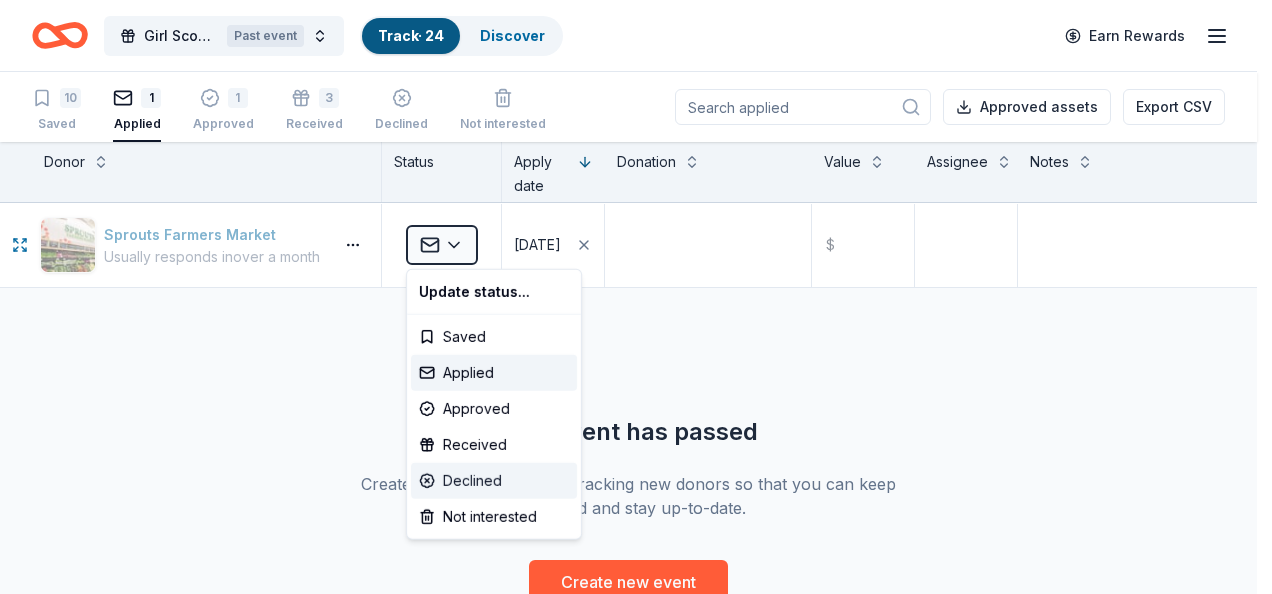 click on "Declined" at bounding box center (494, 481) 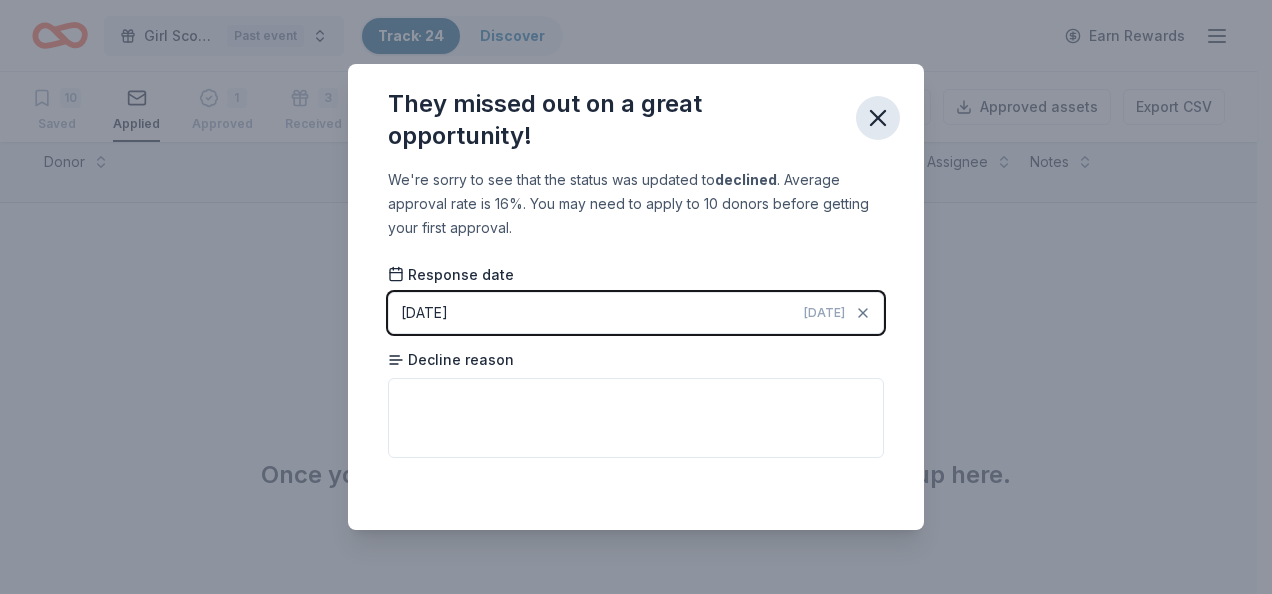 click 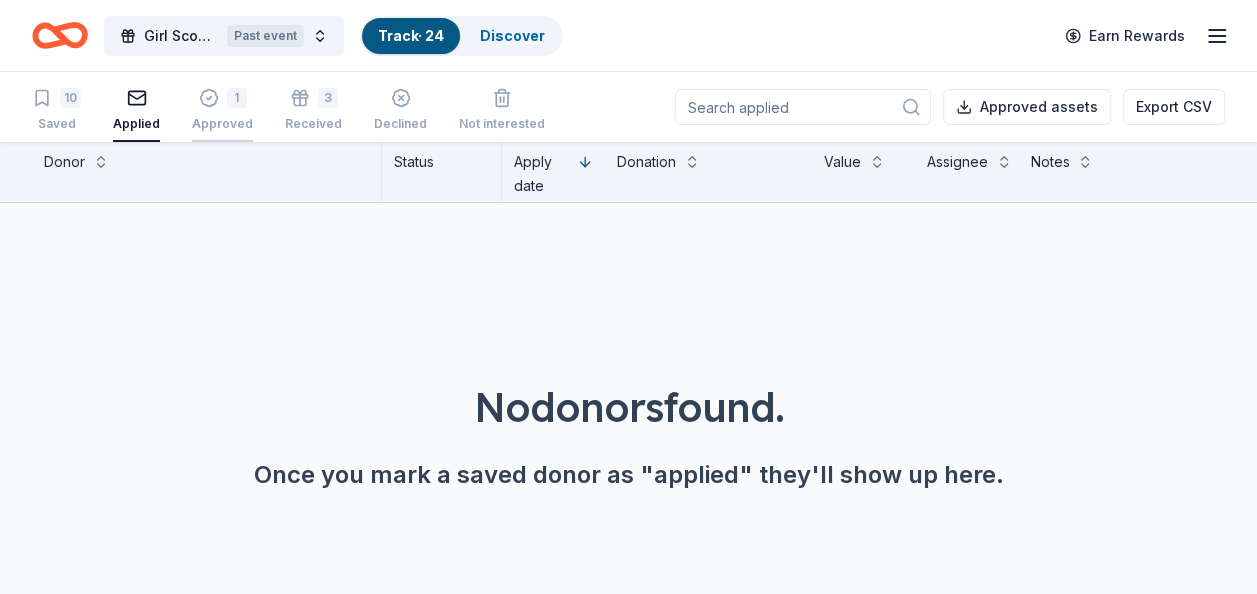 click on "1" at bounding box center (237, 98) 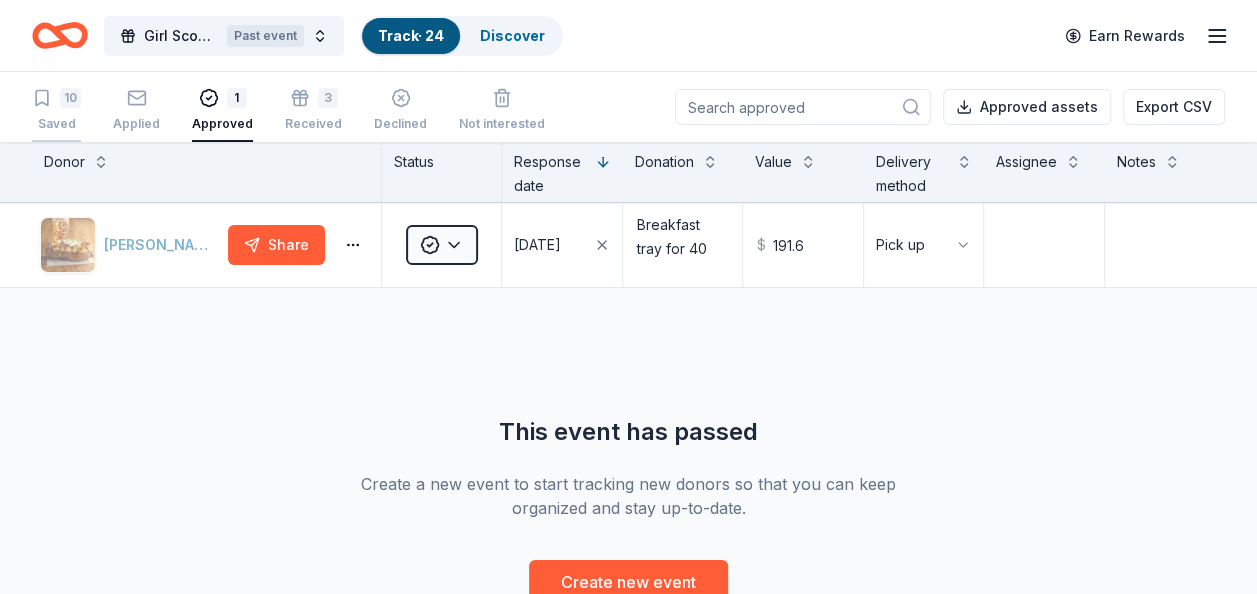 click on "10" at bounding box center (70, 98) 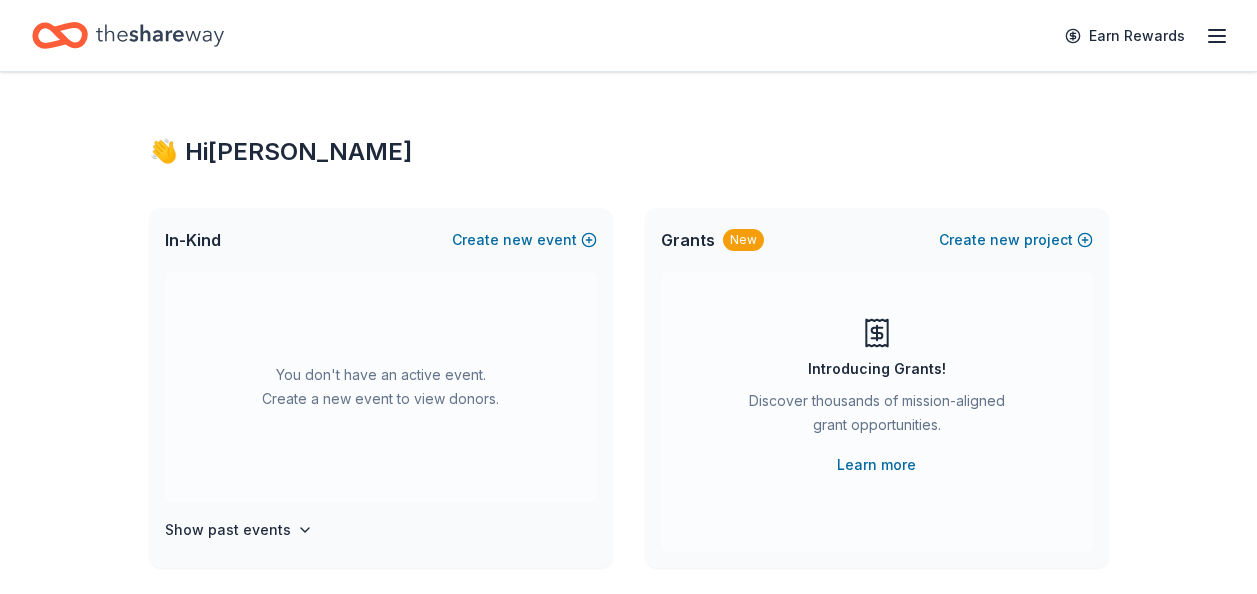 scroll, scrollTop: 0, scrollLeft: 0, axis: both 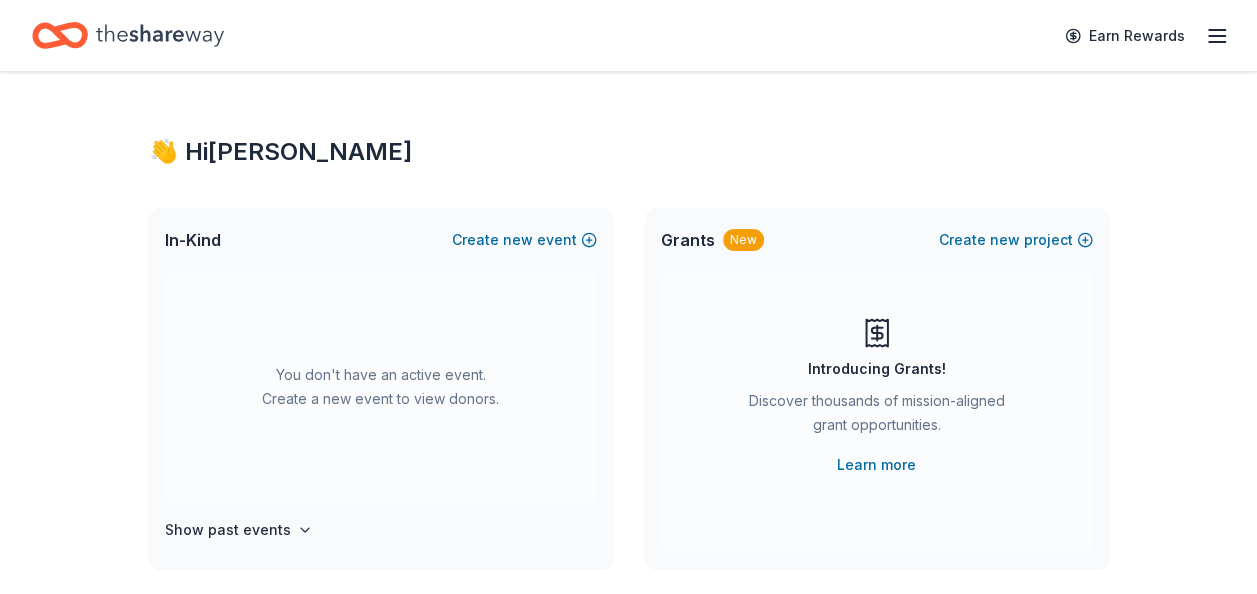 click 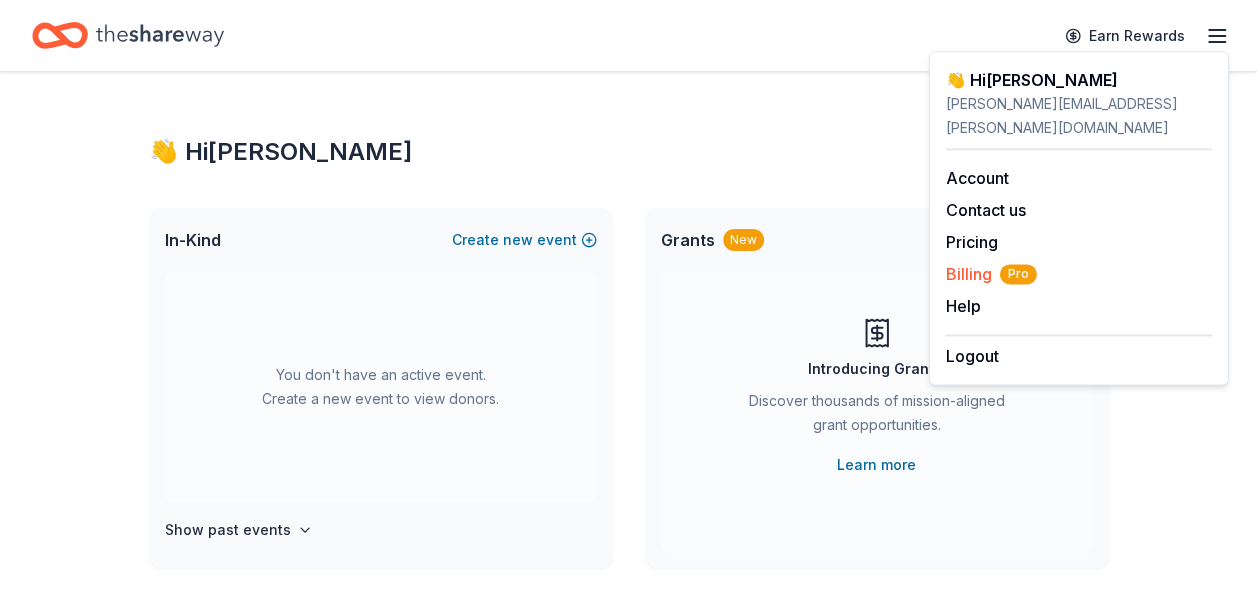 click on "Billing Pro" at bounding box center (991, 274) 